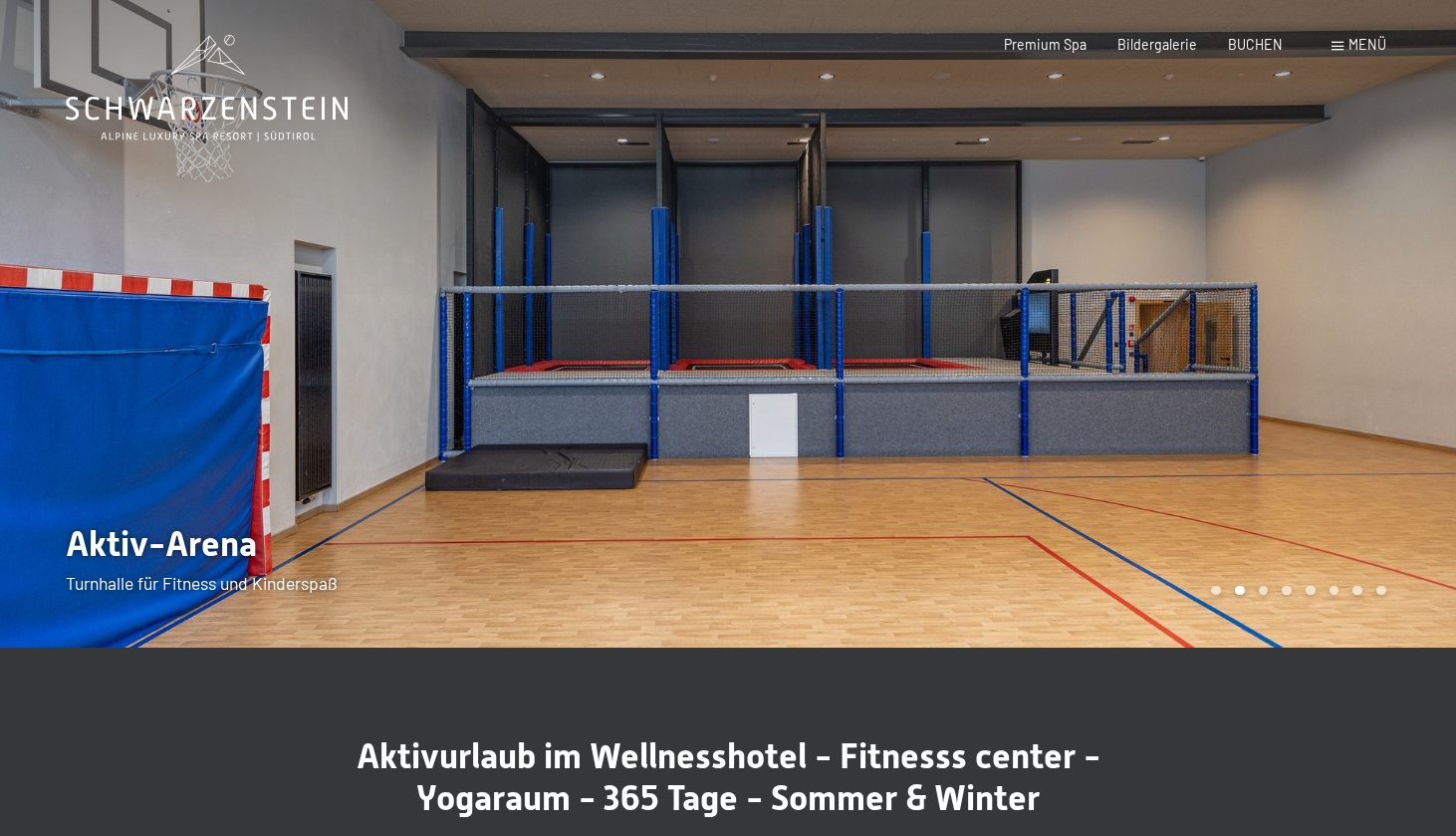 scroll, scrollTop: 0, scrollLeft: 0, axis: both 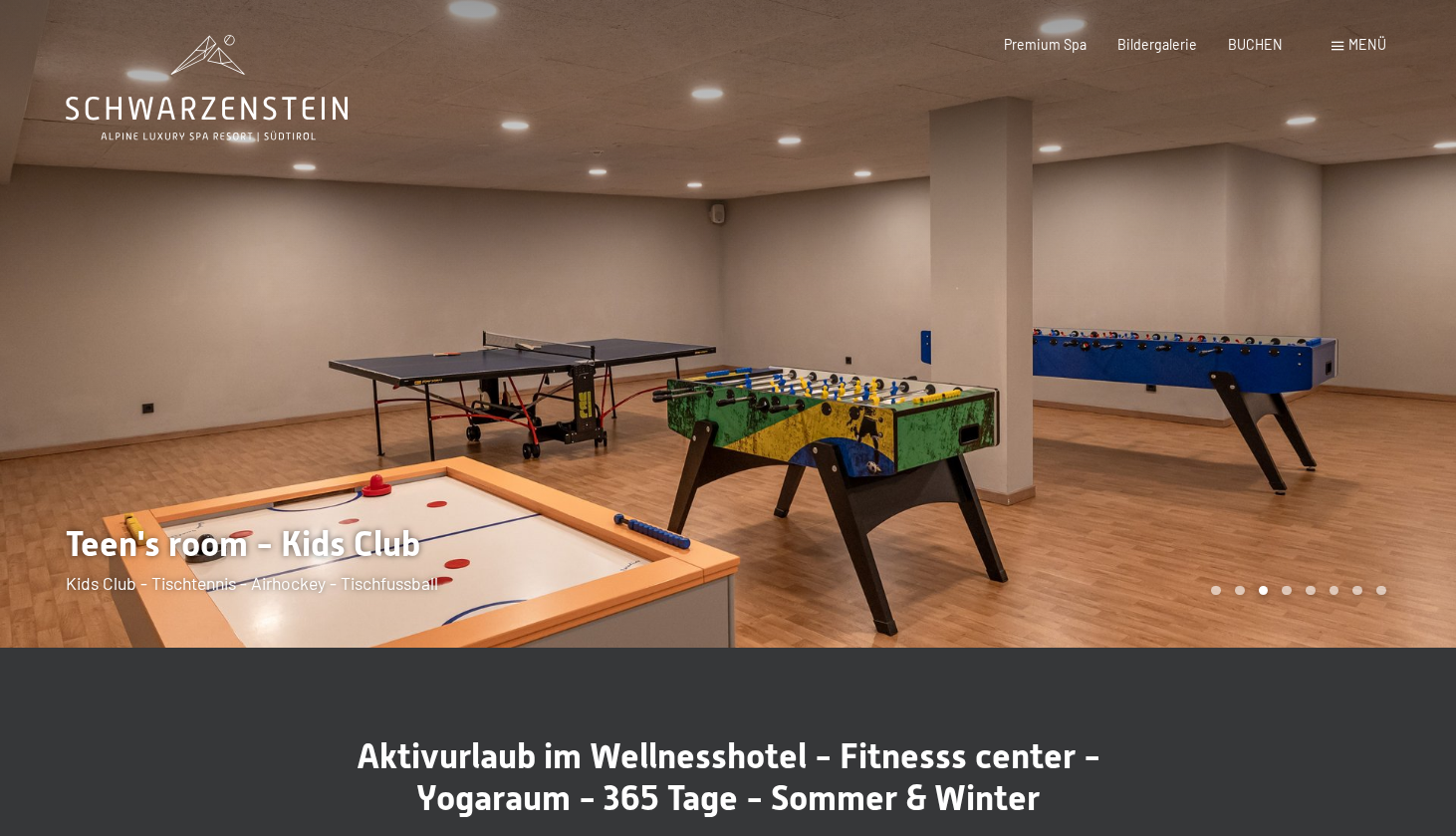 click at bounding box center (1092, 324) 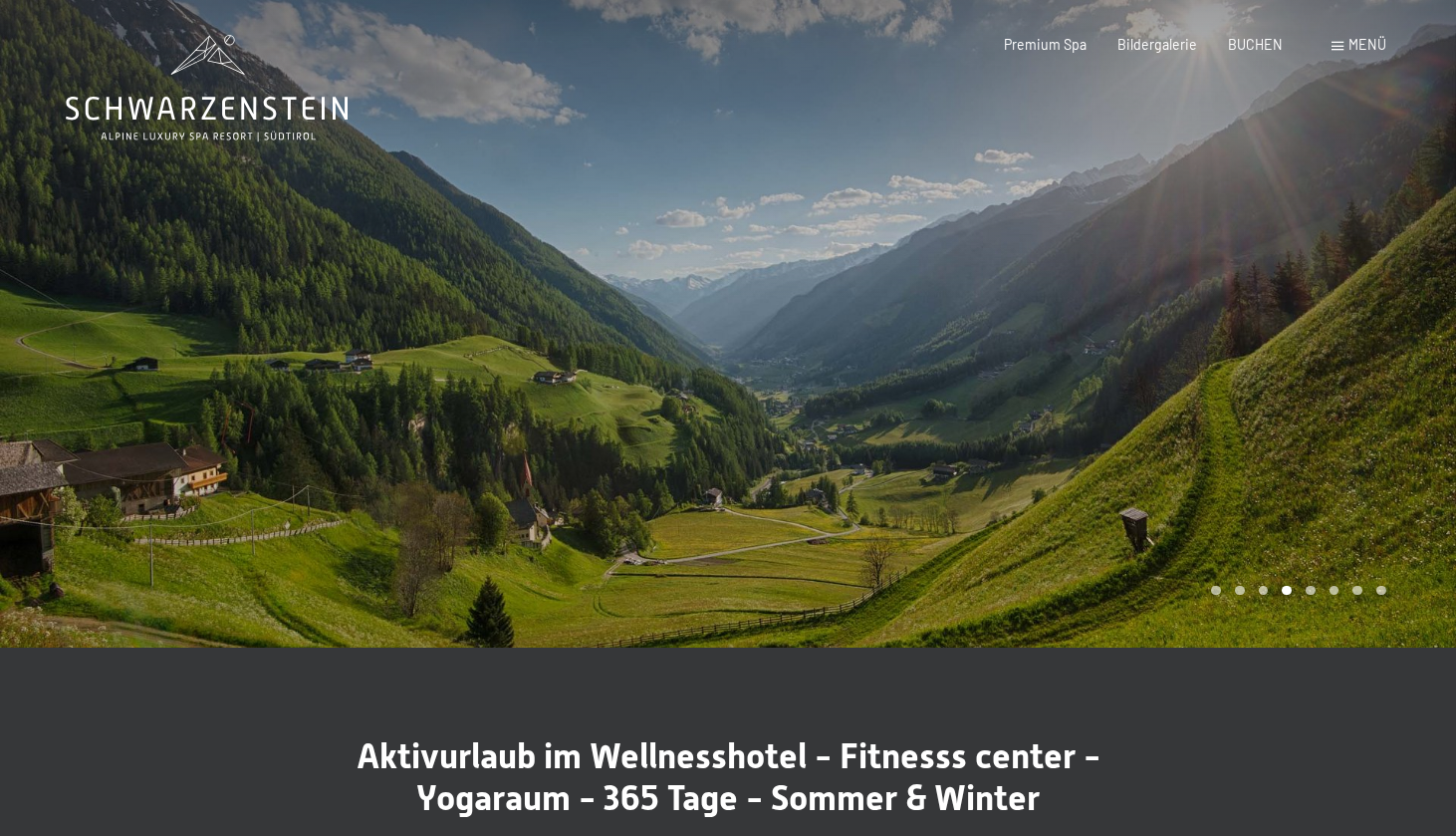 click at bounding box center (1092, 324) 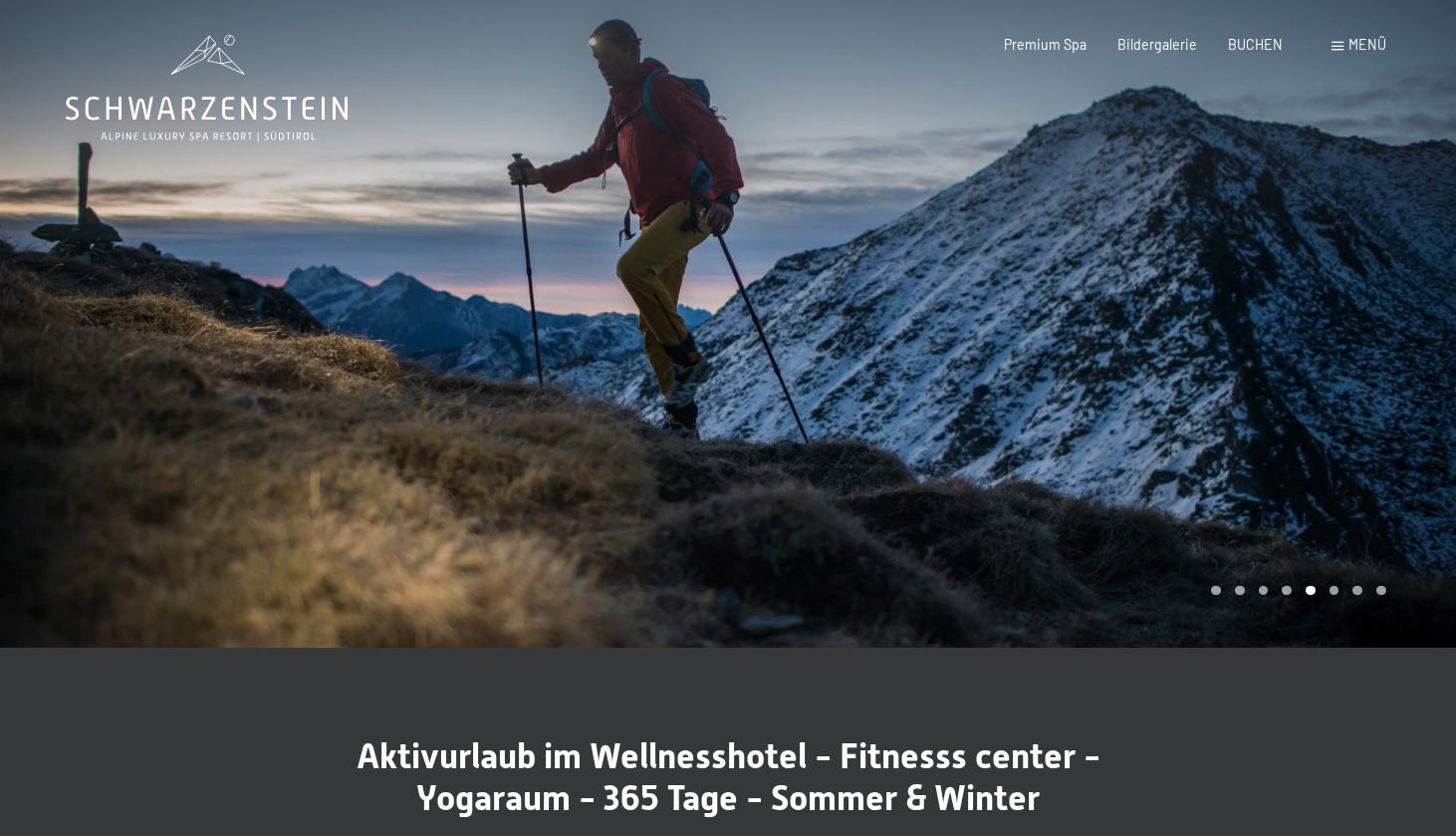 click at bounding box center (1092, 324) 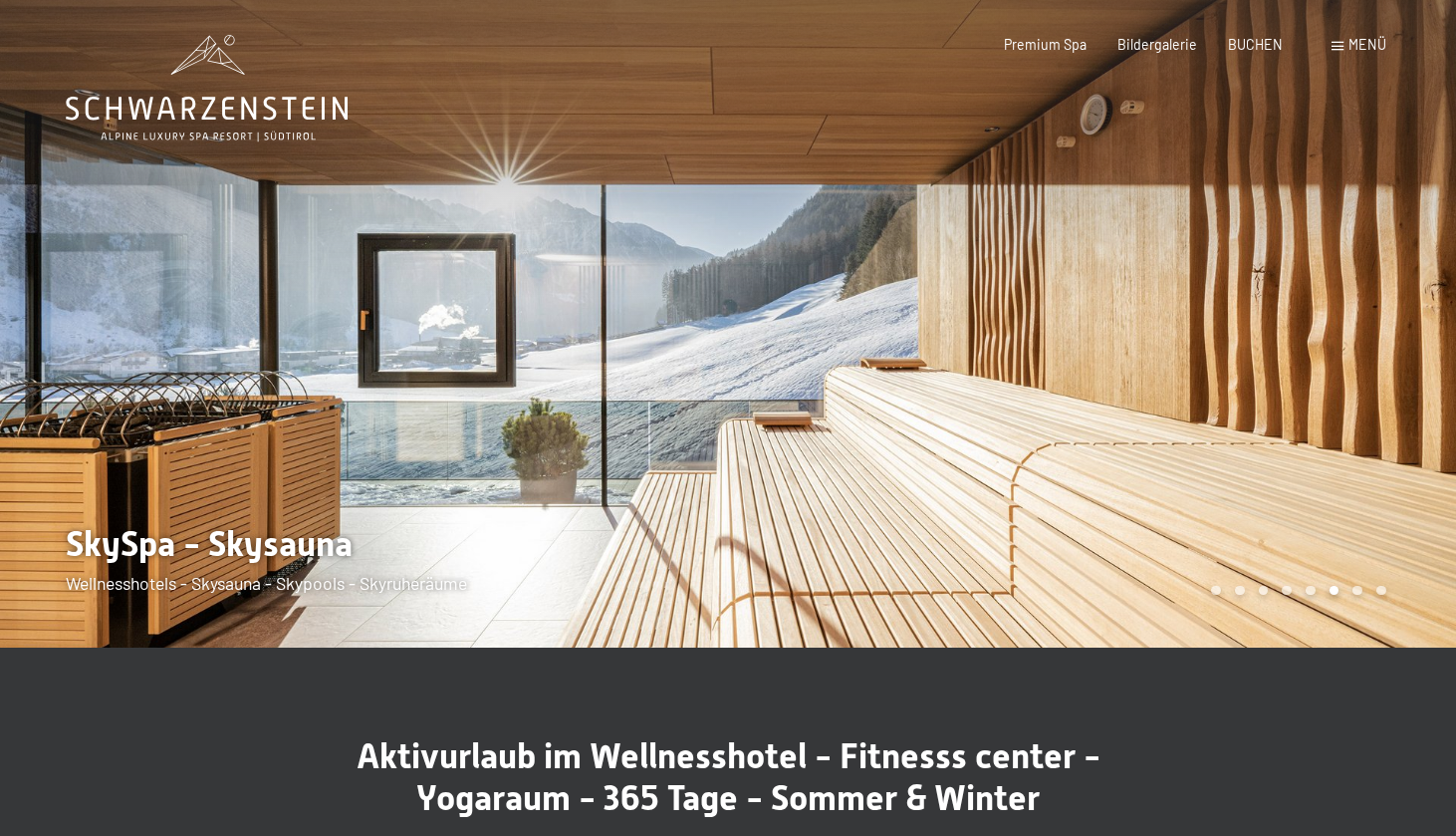 click at bounding box center (1092, 324) 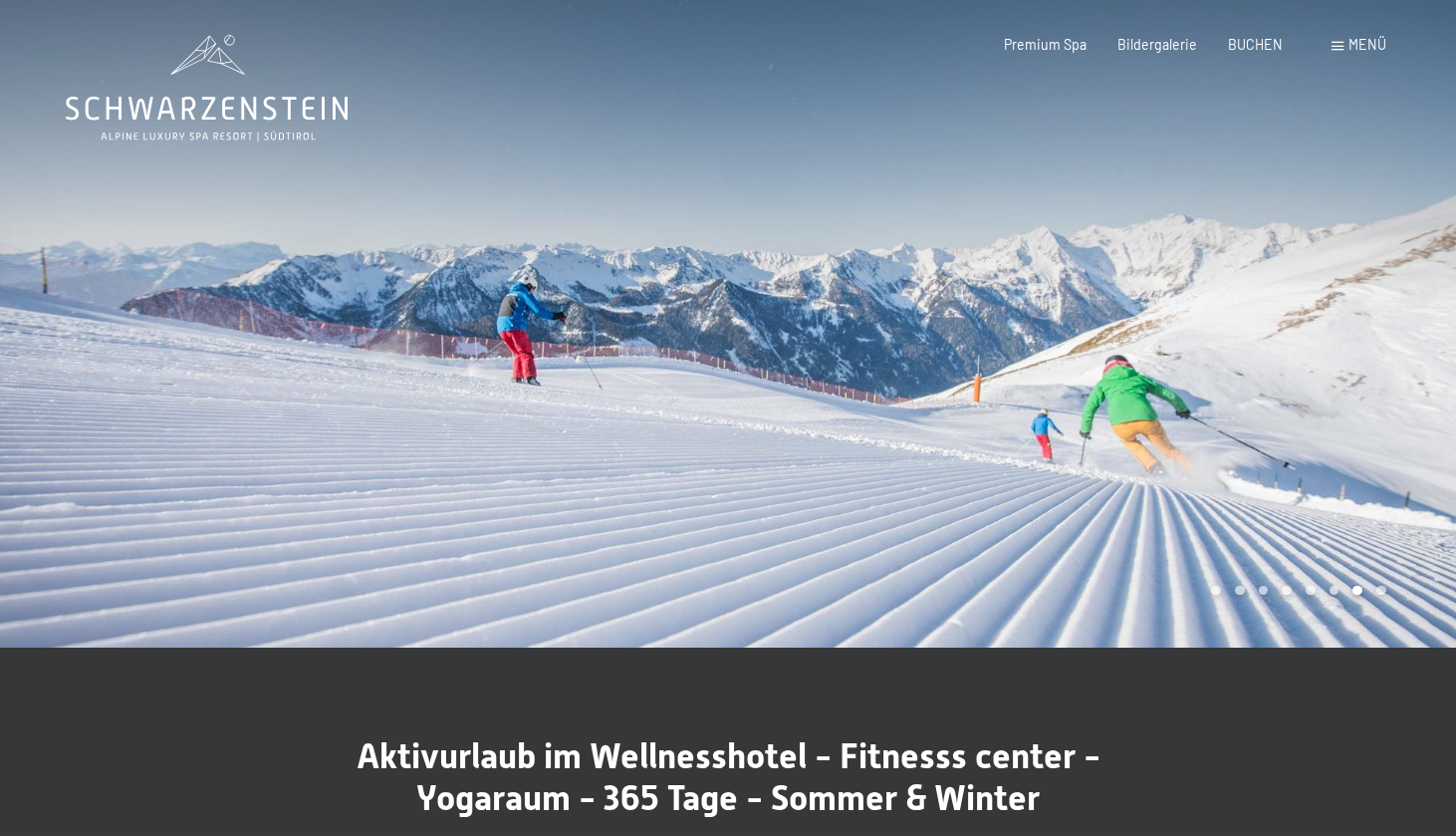 click at bounding box center [1092, 324] 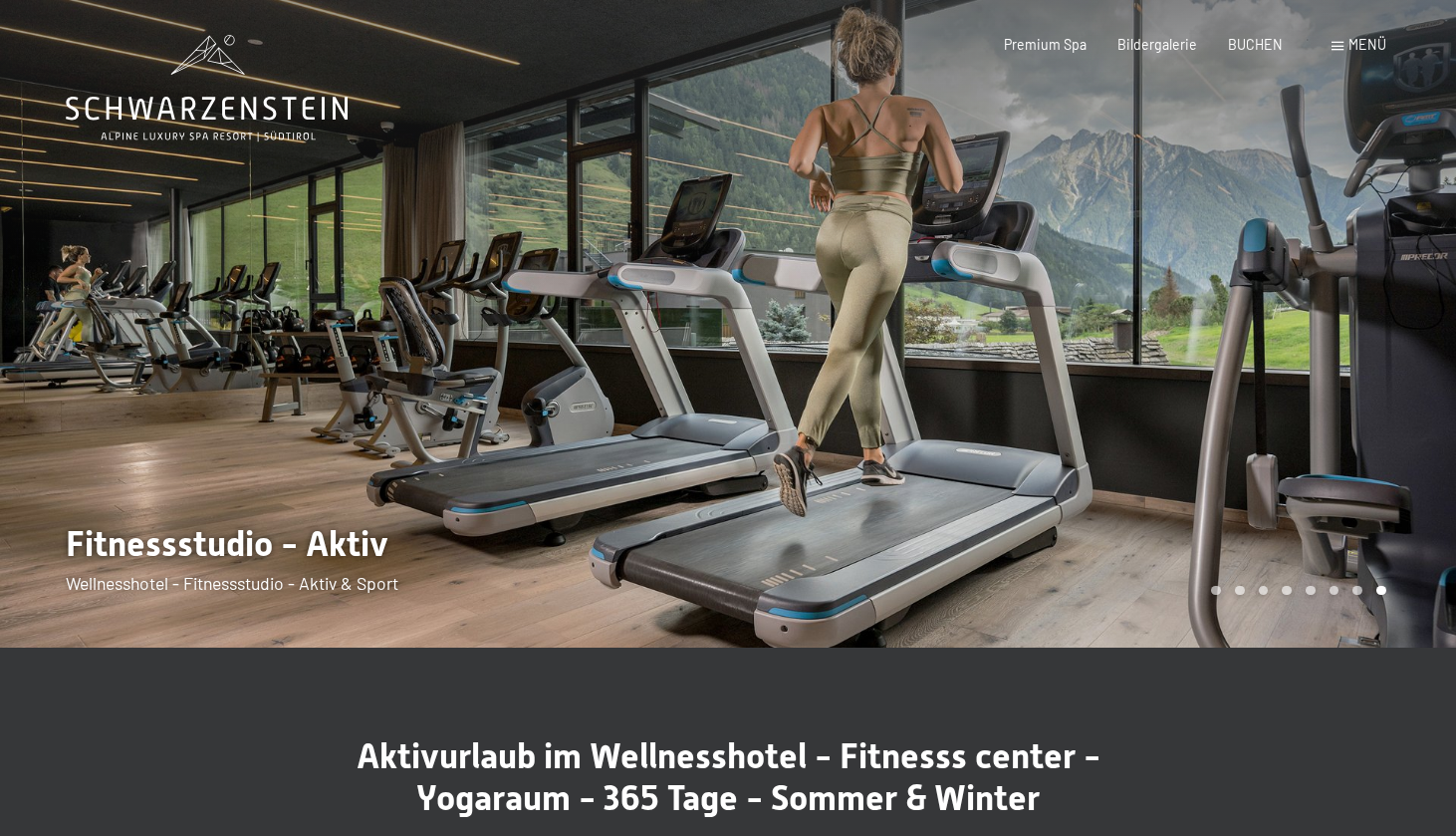 click at bounding box center (1092, 324) 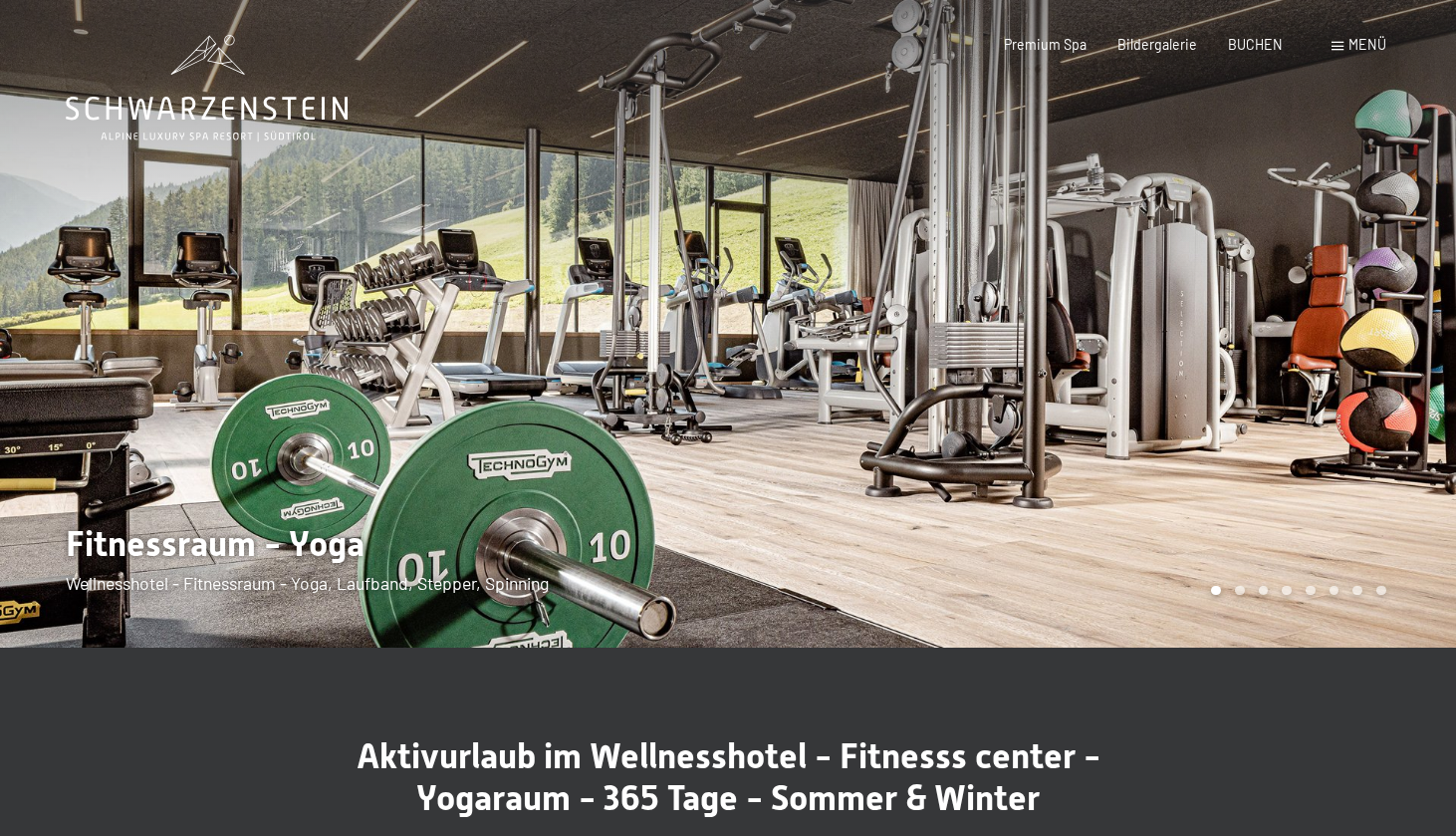 click at bounding box center [1092, 324] 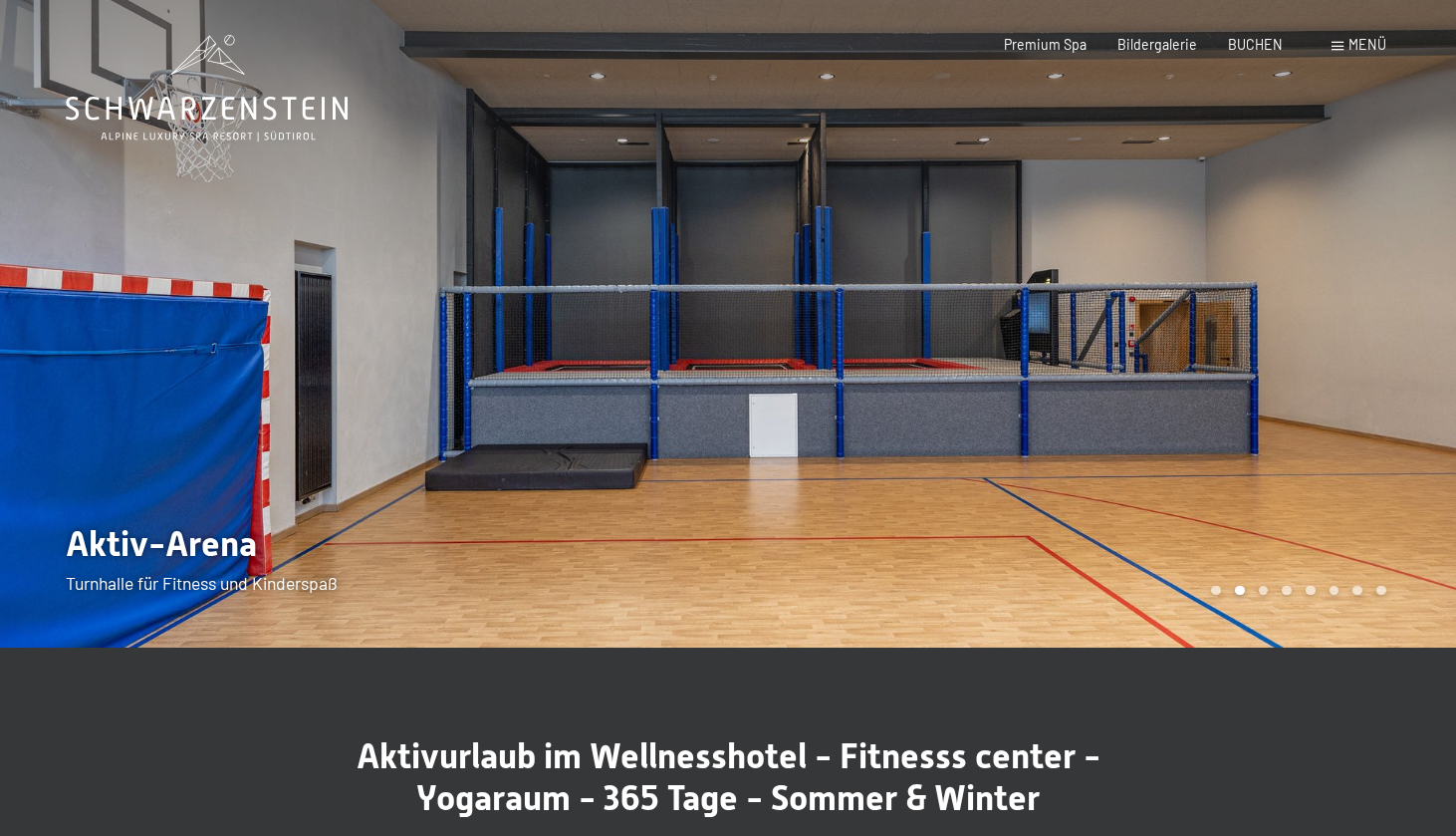 click at bounding box center (1092, 324) 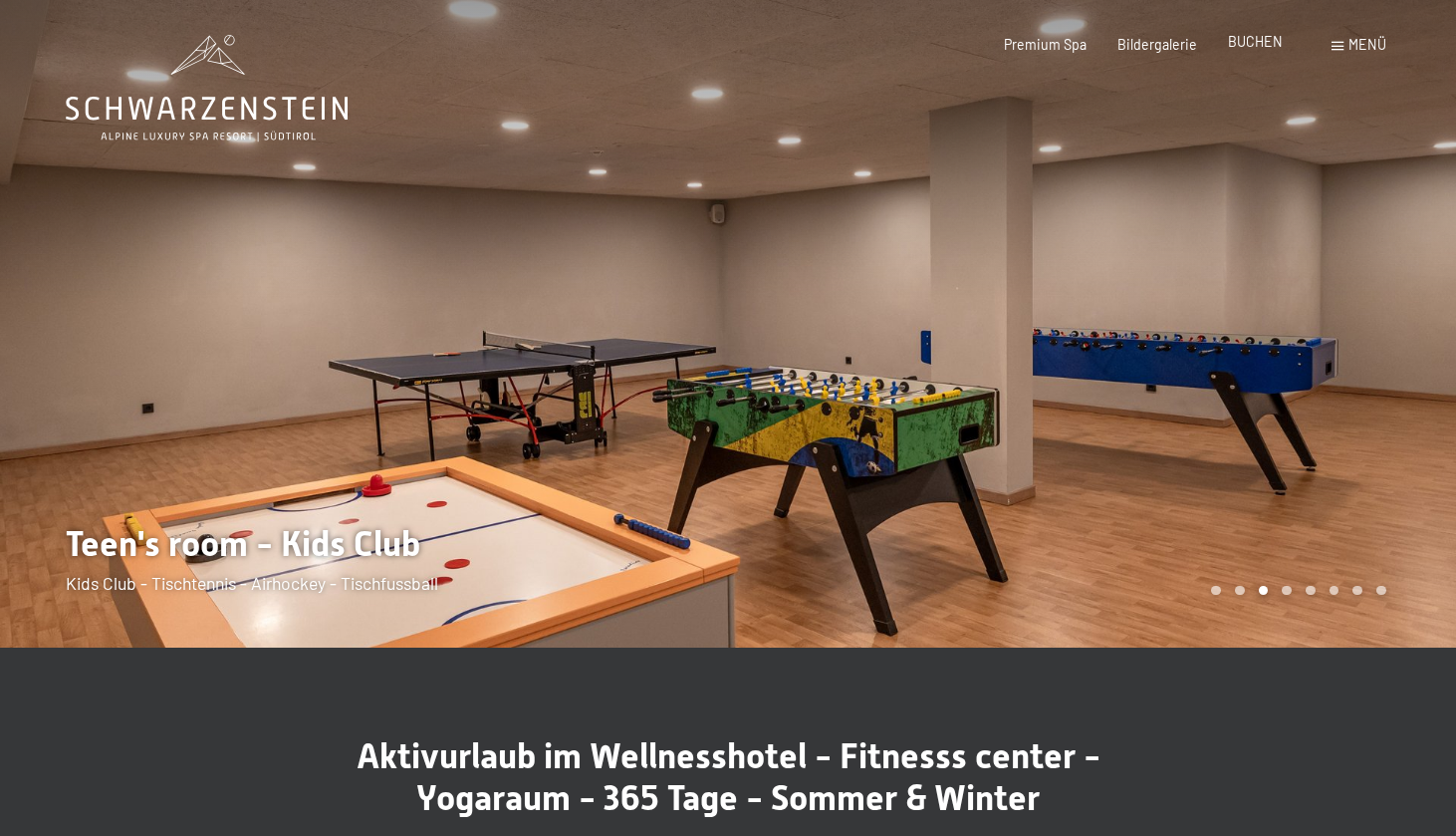 click on "BUCHEN" at bounding box center (1255, 41) 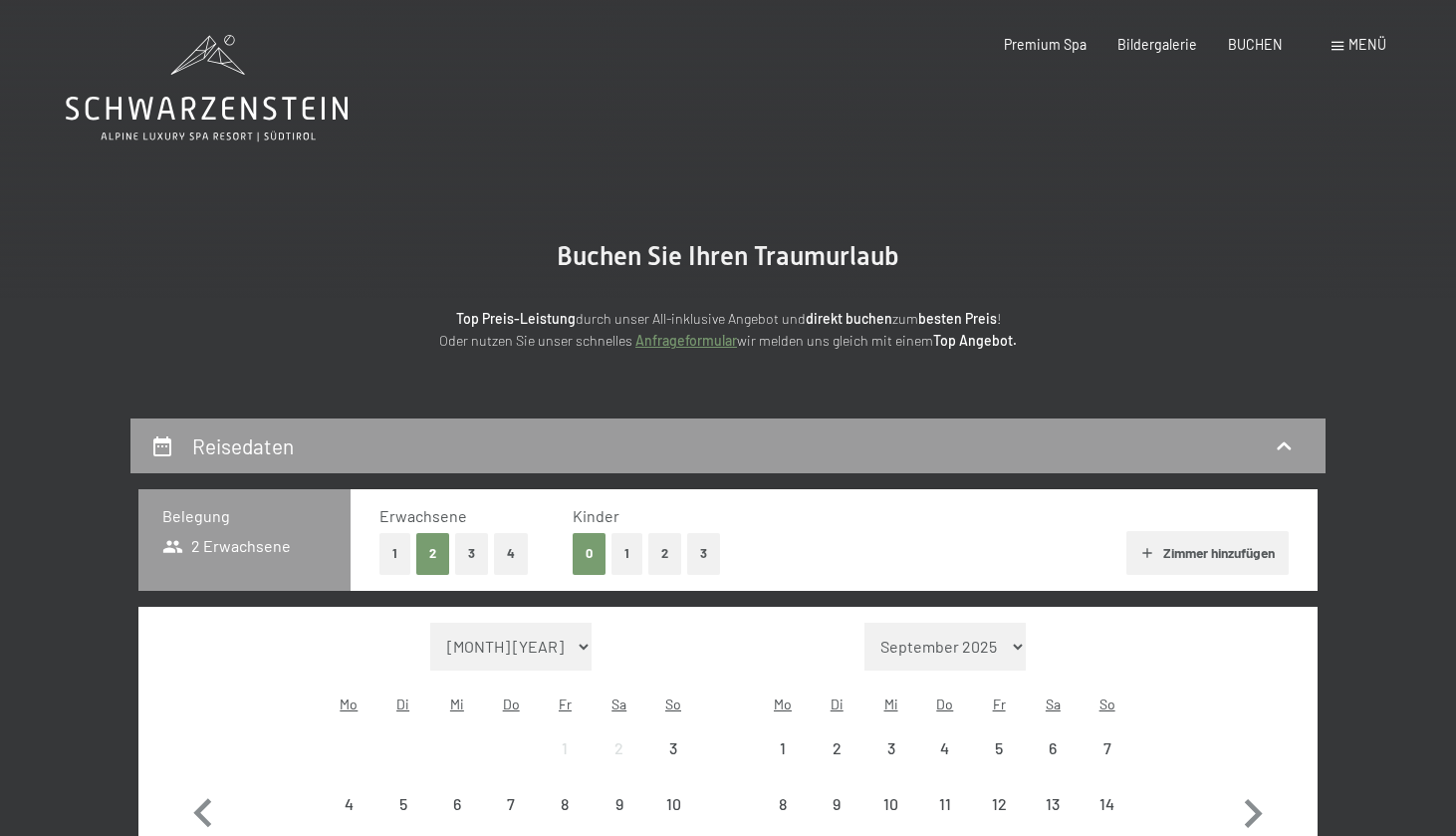 scroll, scrollTop: 0, scrollLeft: 0, axis: both 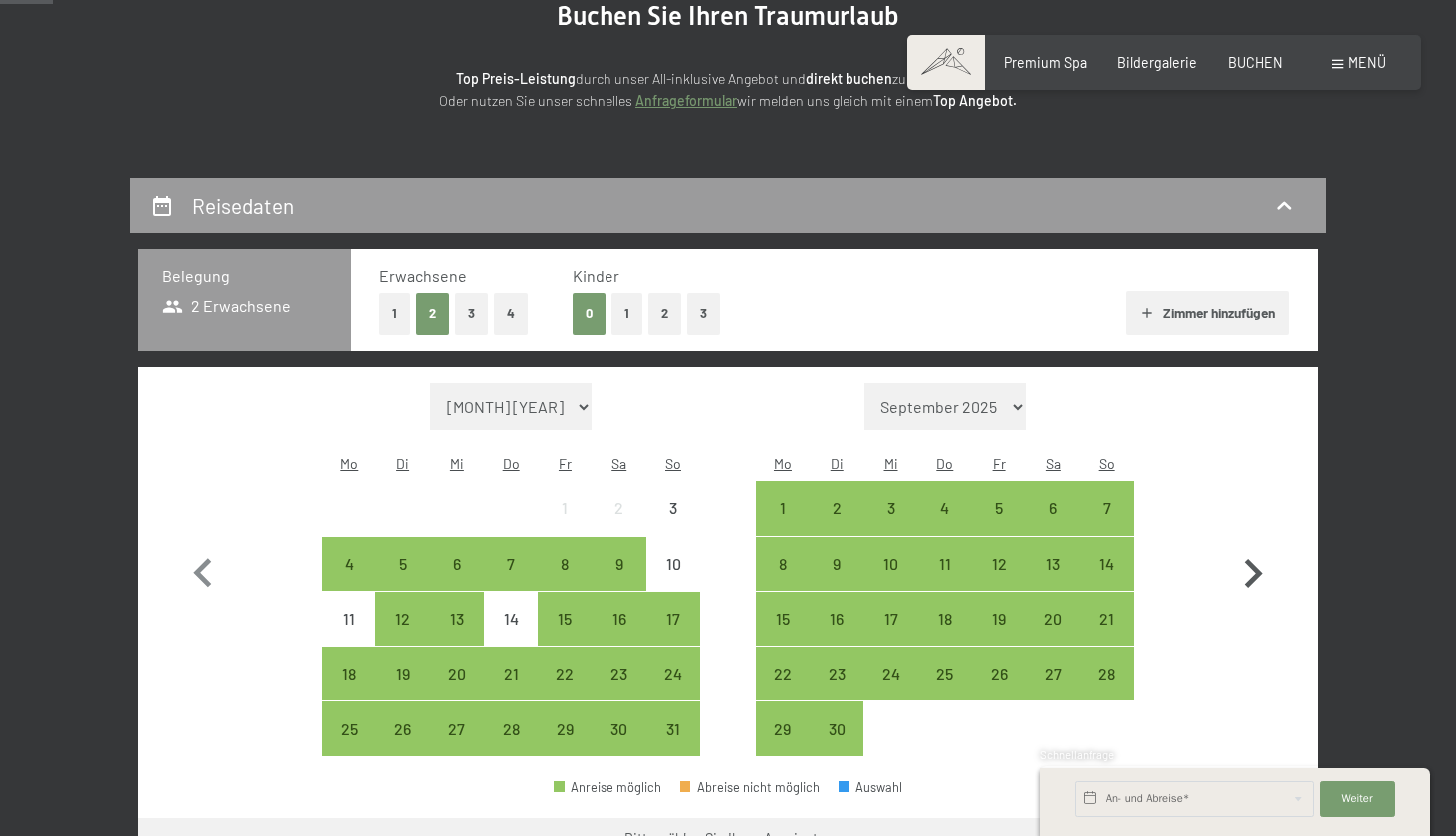 click 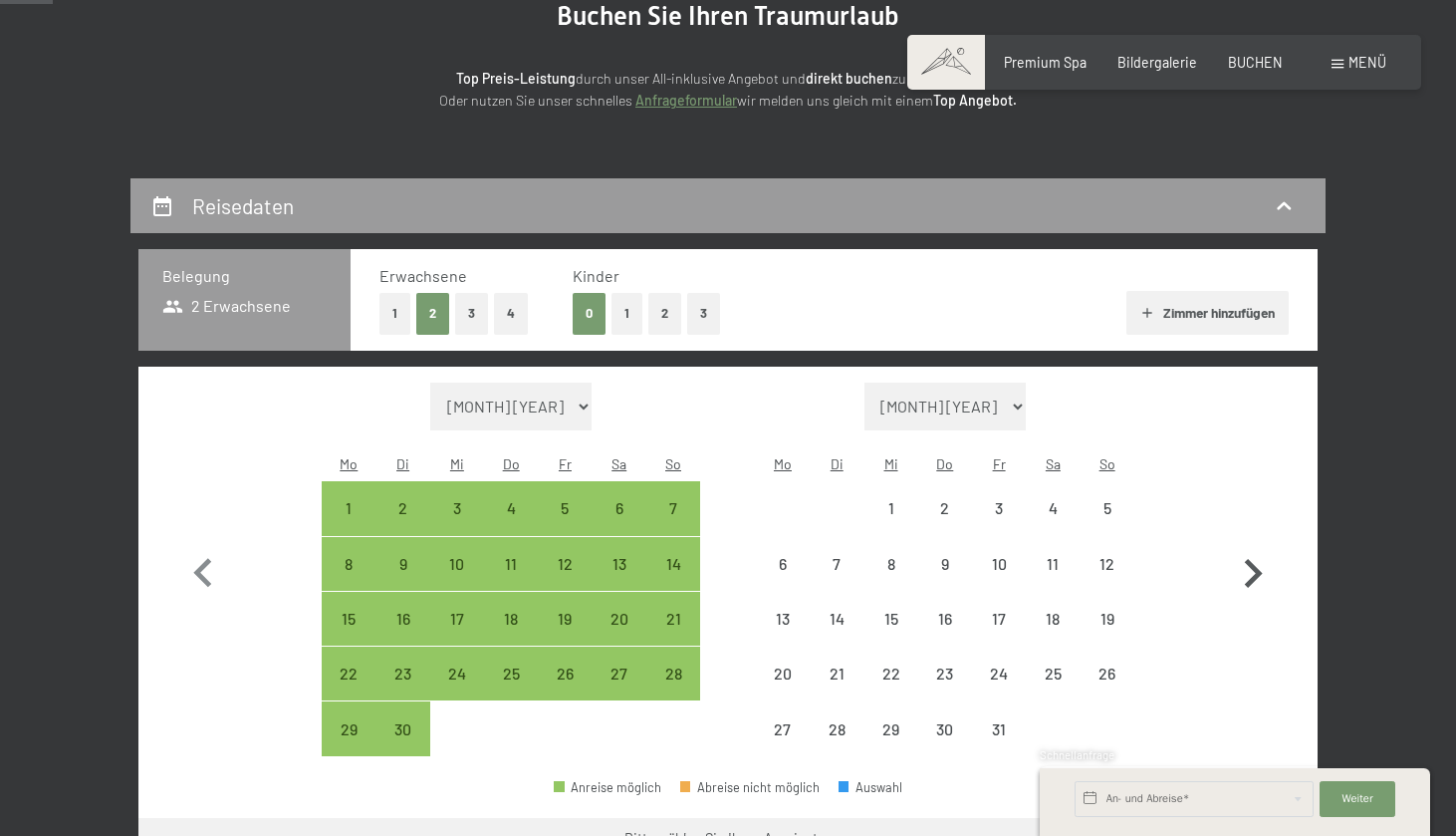 click 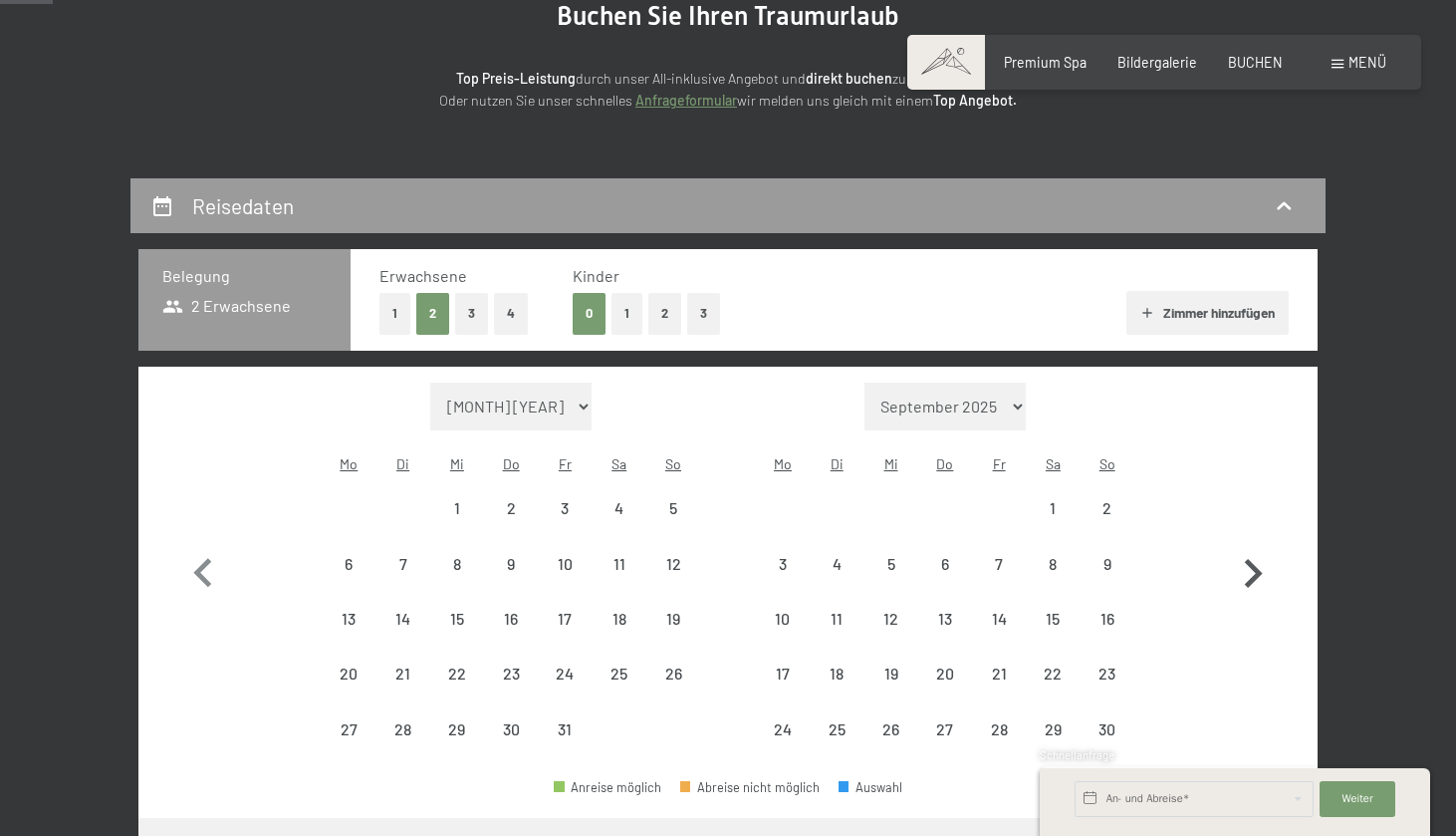 click 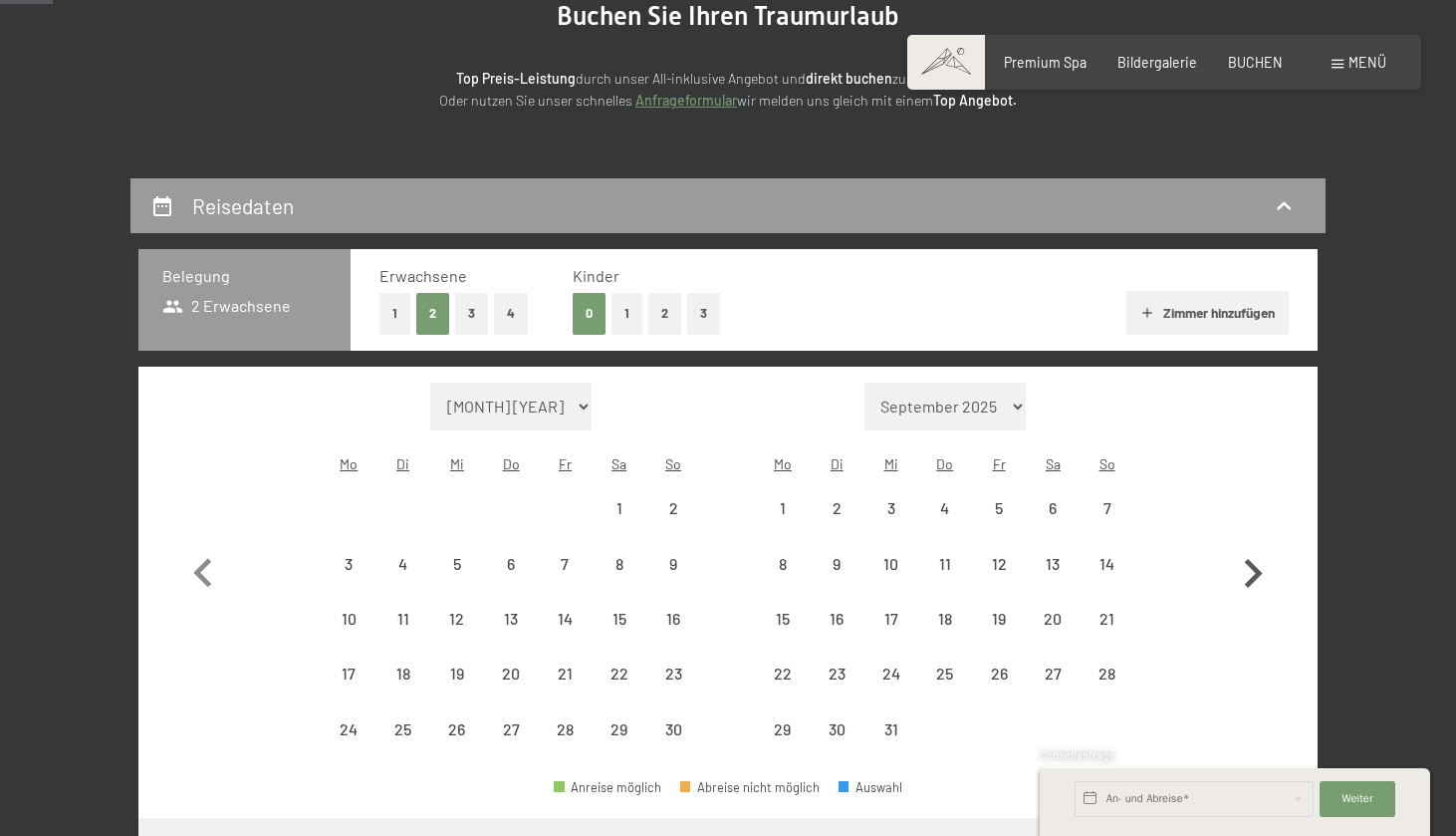 click 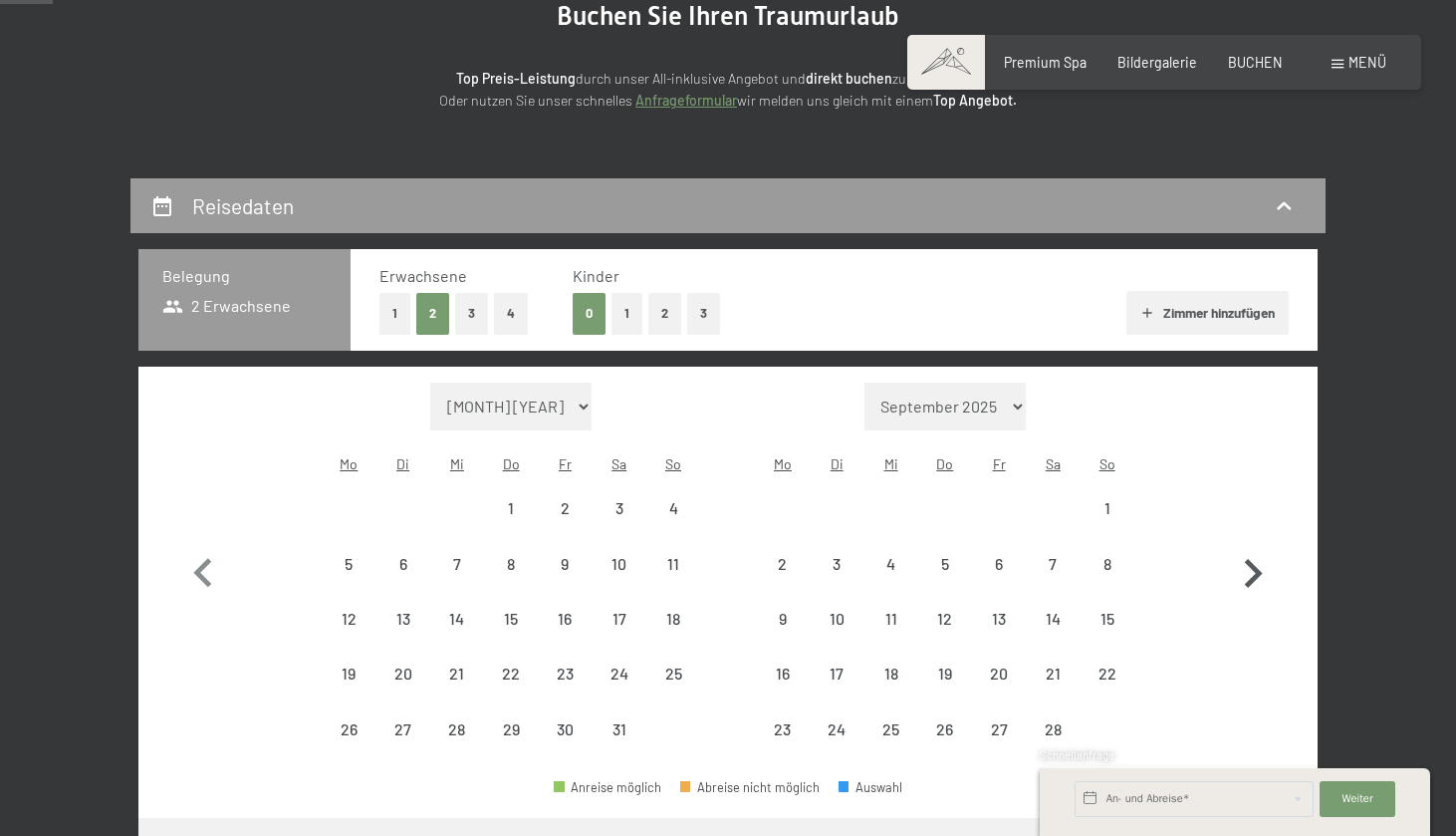 click 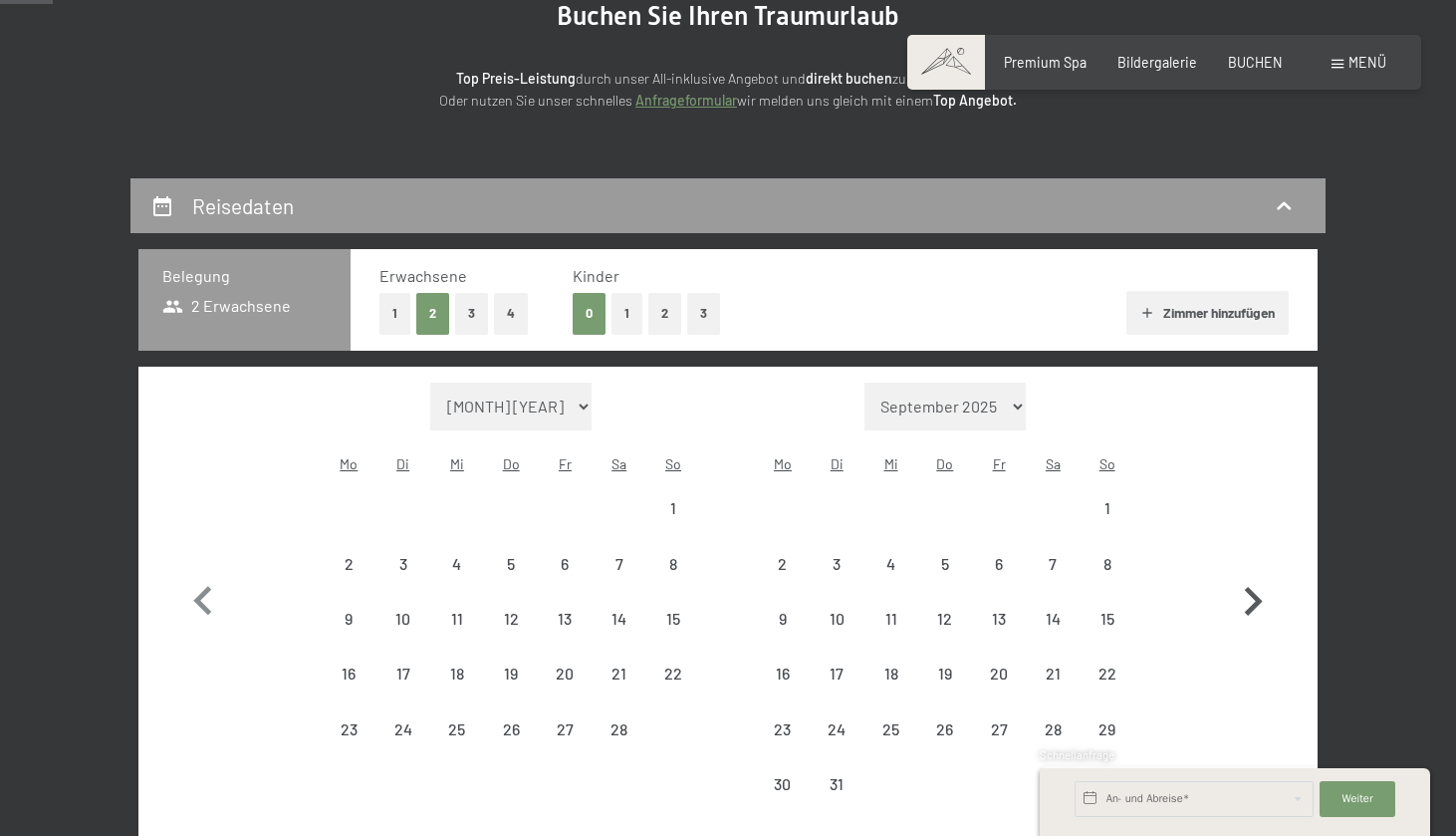 click 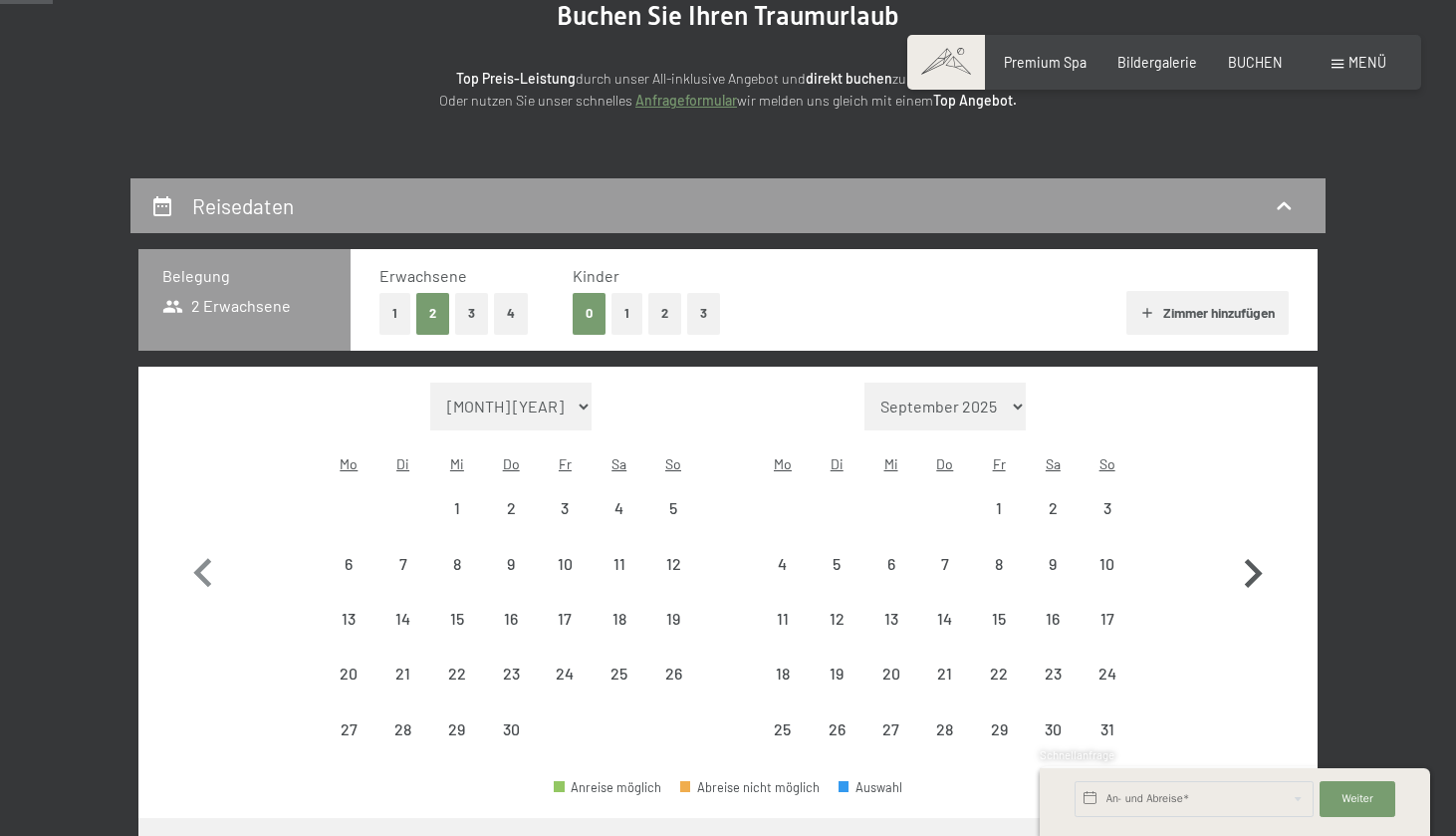 click 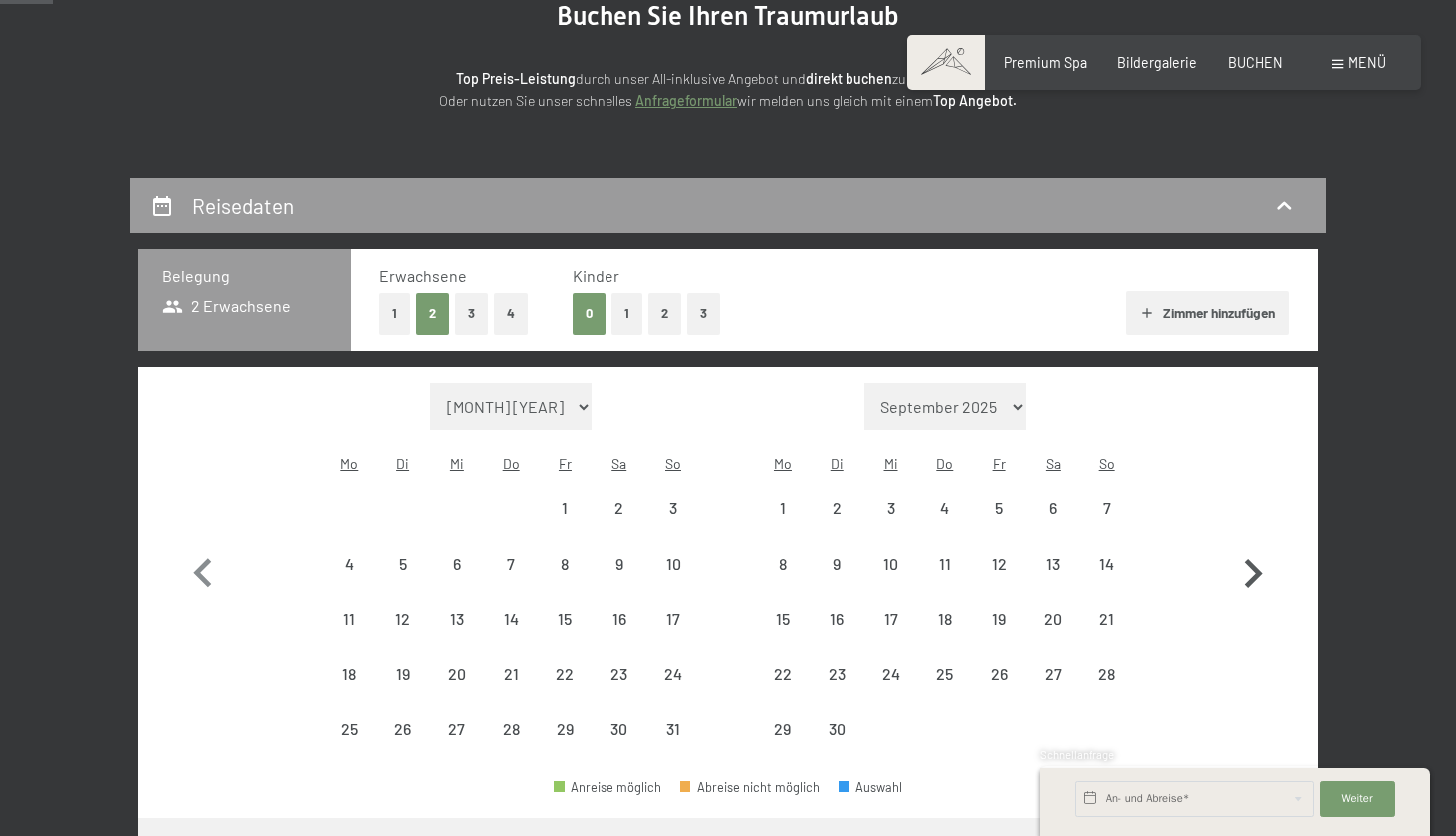 select on "[DATE]" 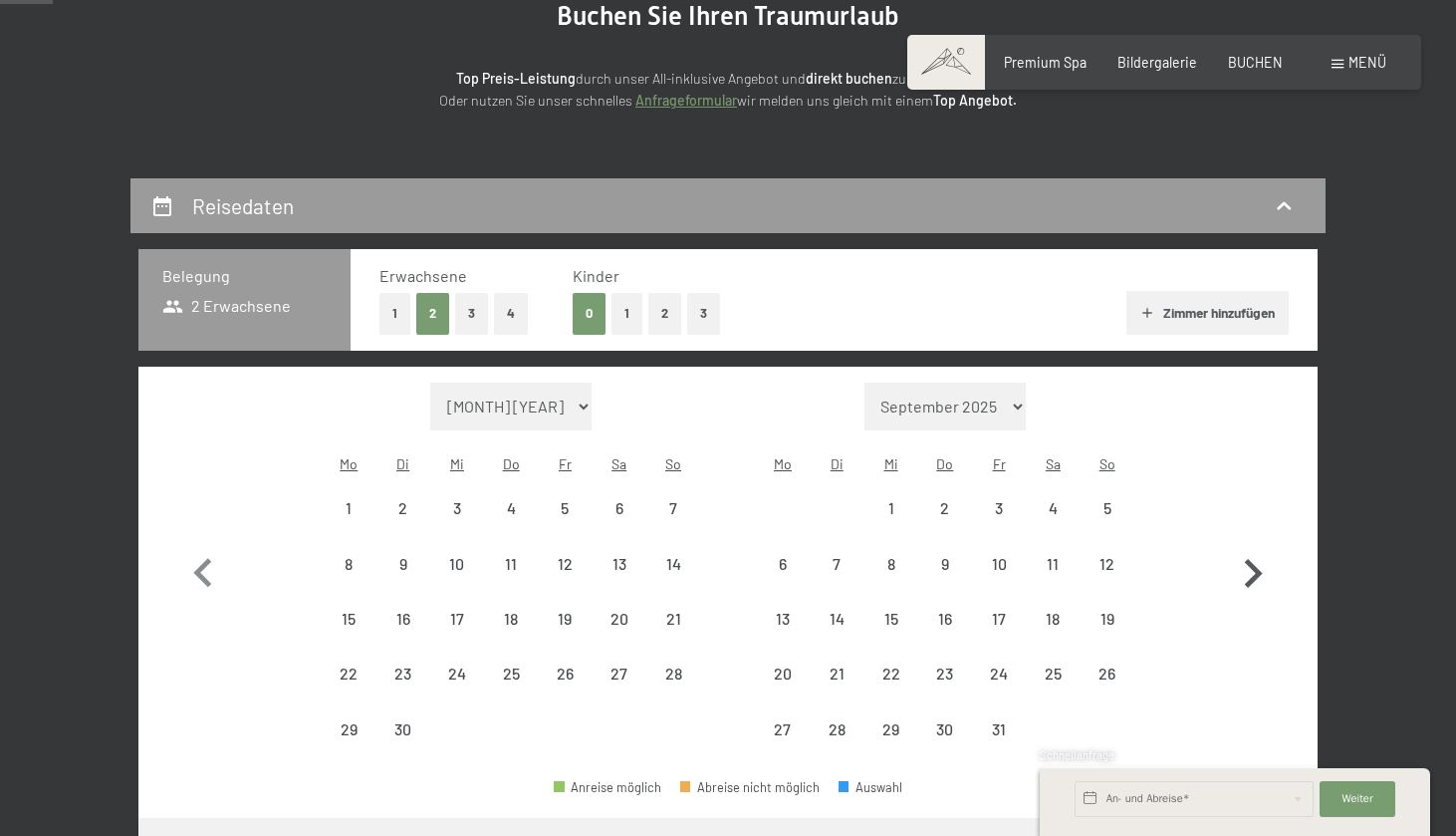 click 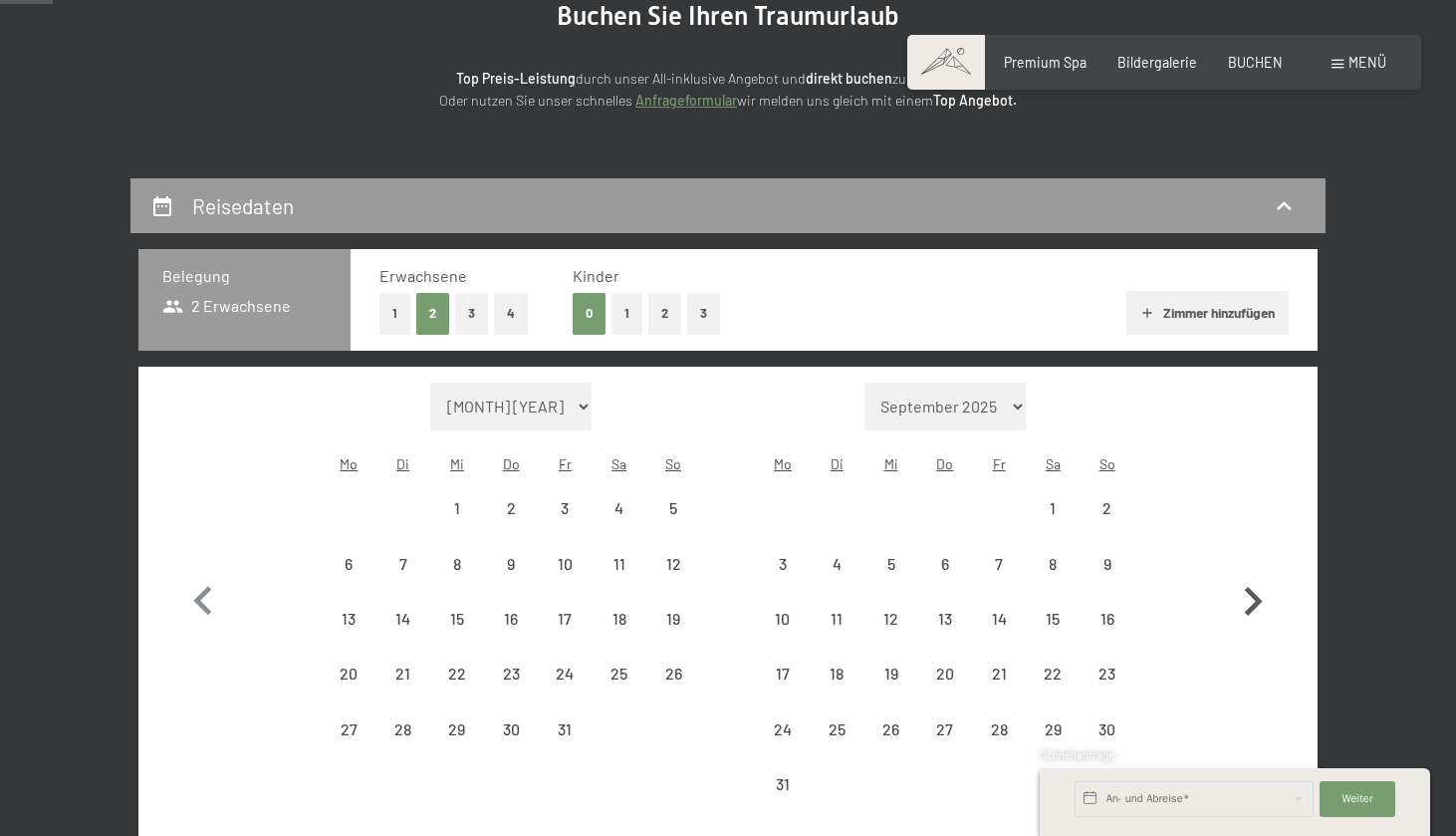 select on "[DATE]" 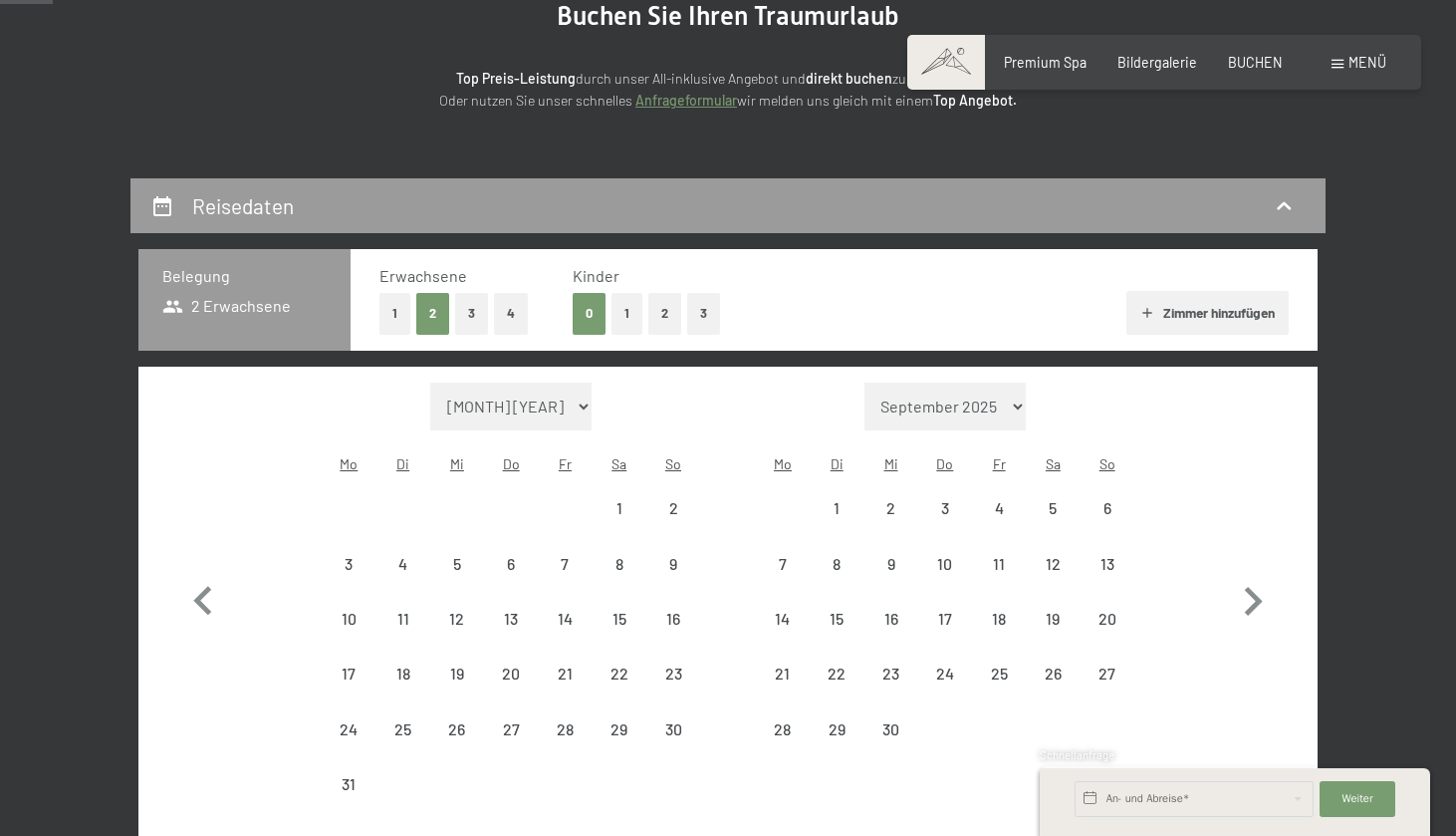 select on "[DATE]" 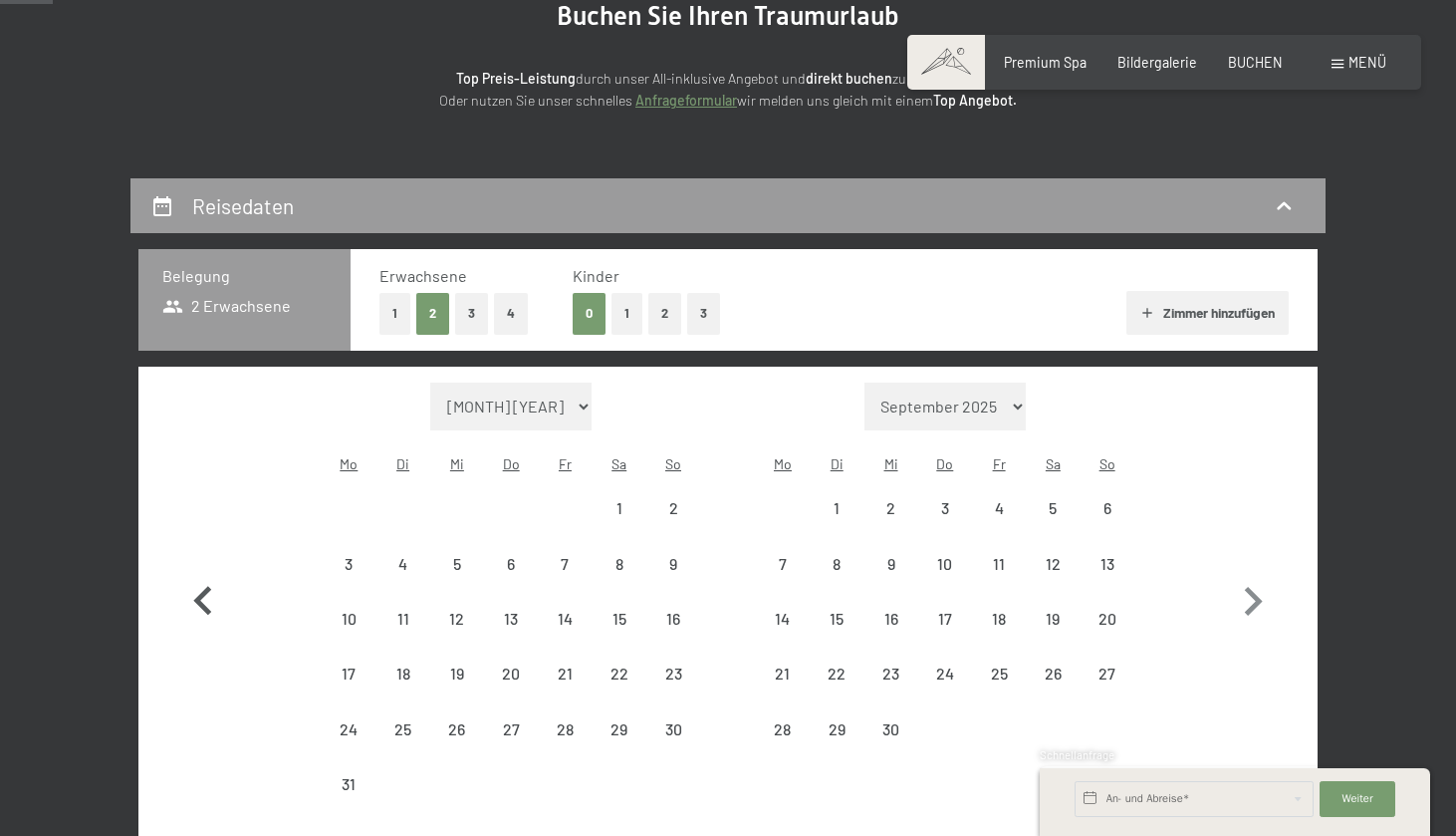 click 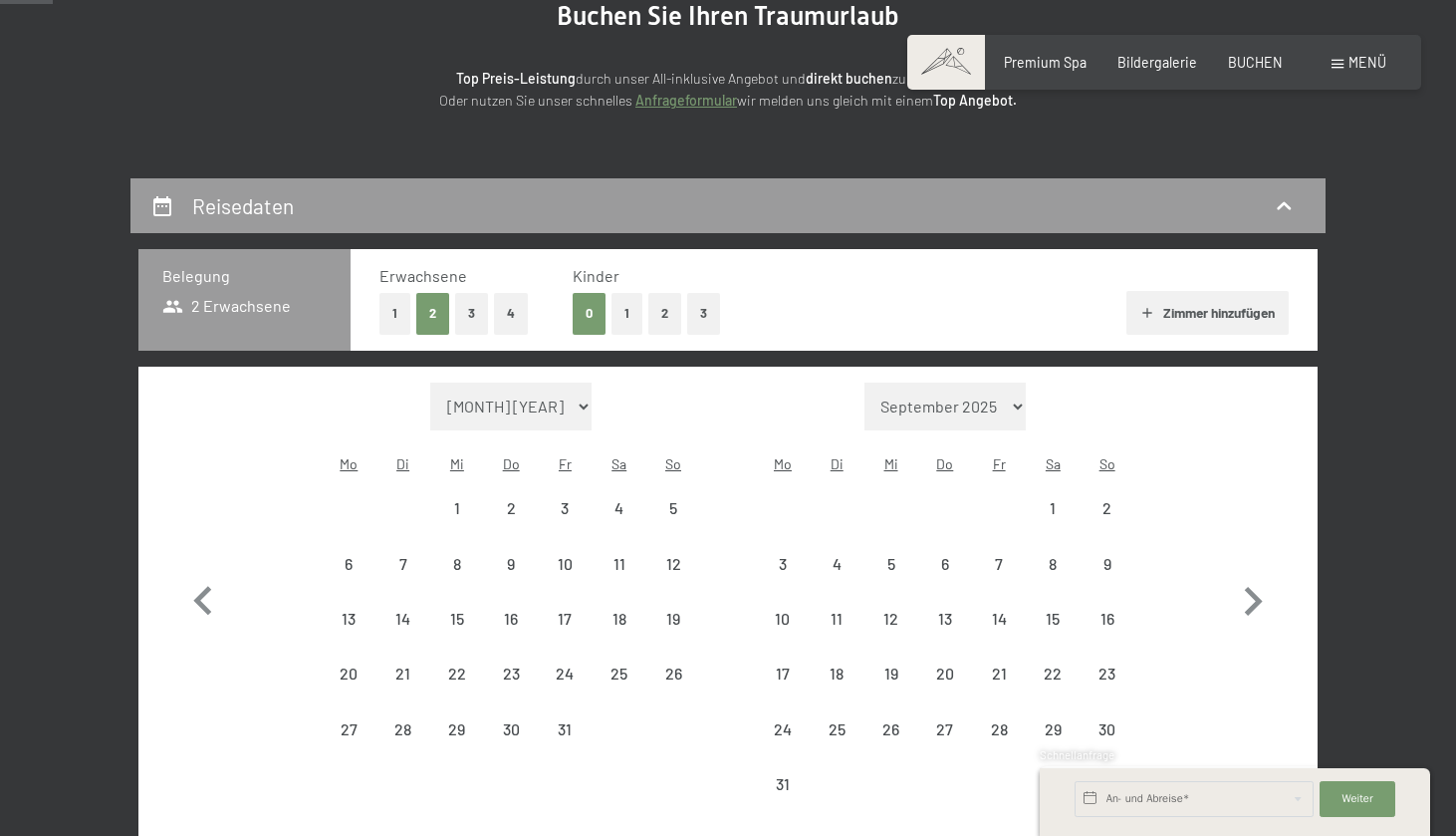 click on "1" at bounding box center [626, 313] 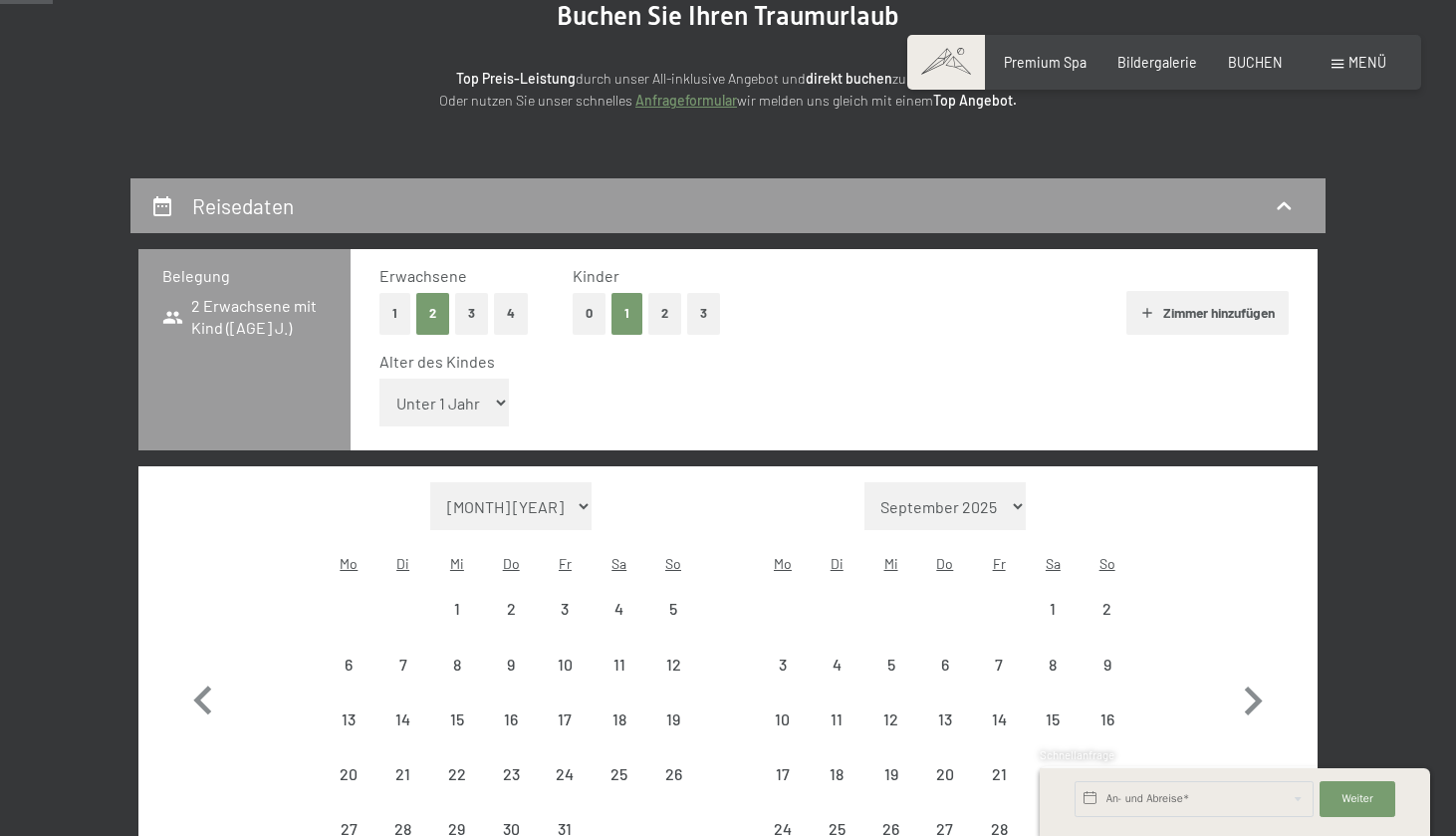 select on "[DATE]" 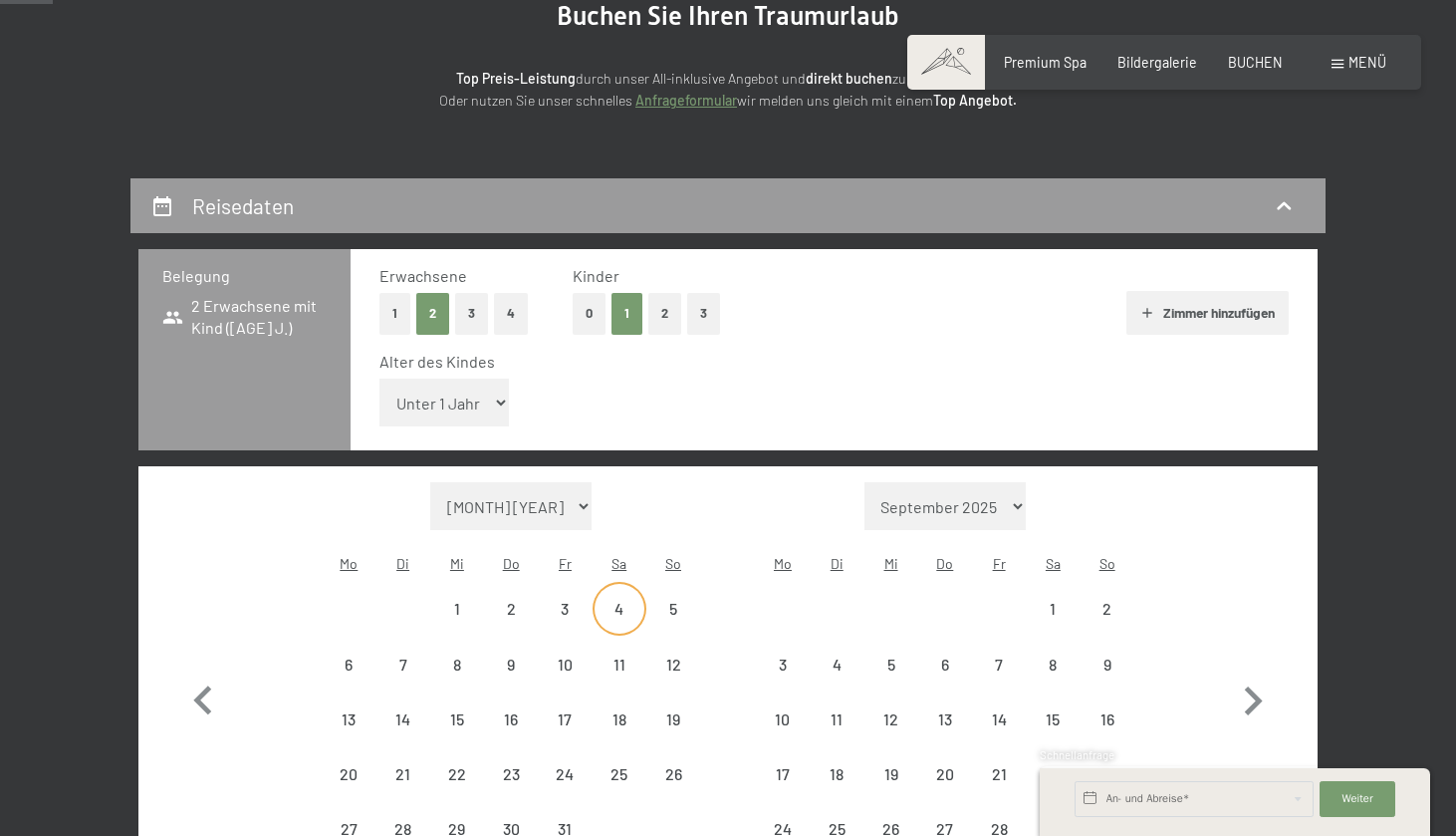 click on "4" at bounding box center (619, 626) 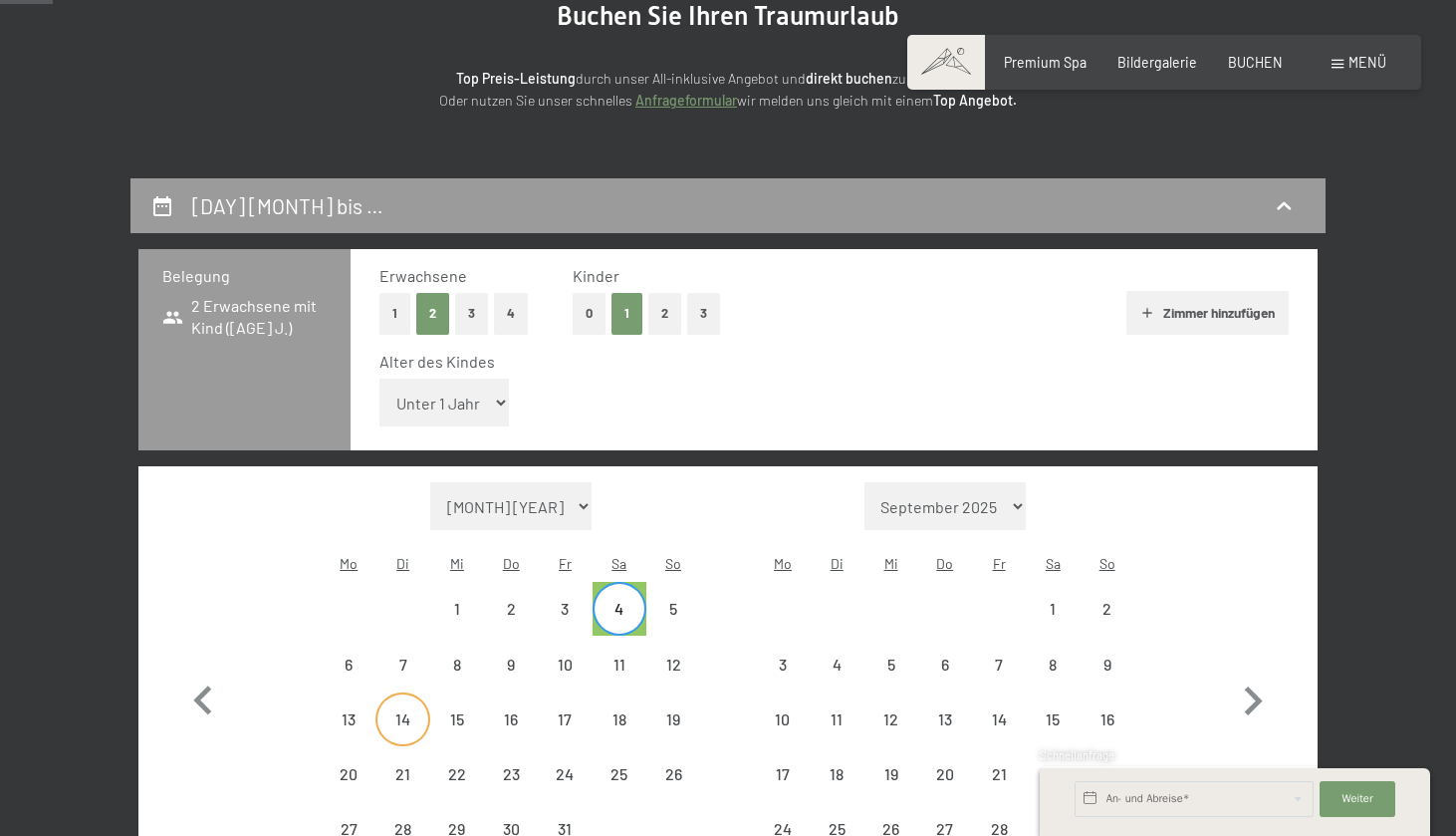 click on "14" at bounding box center [402, 736] 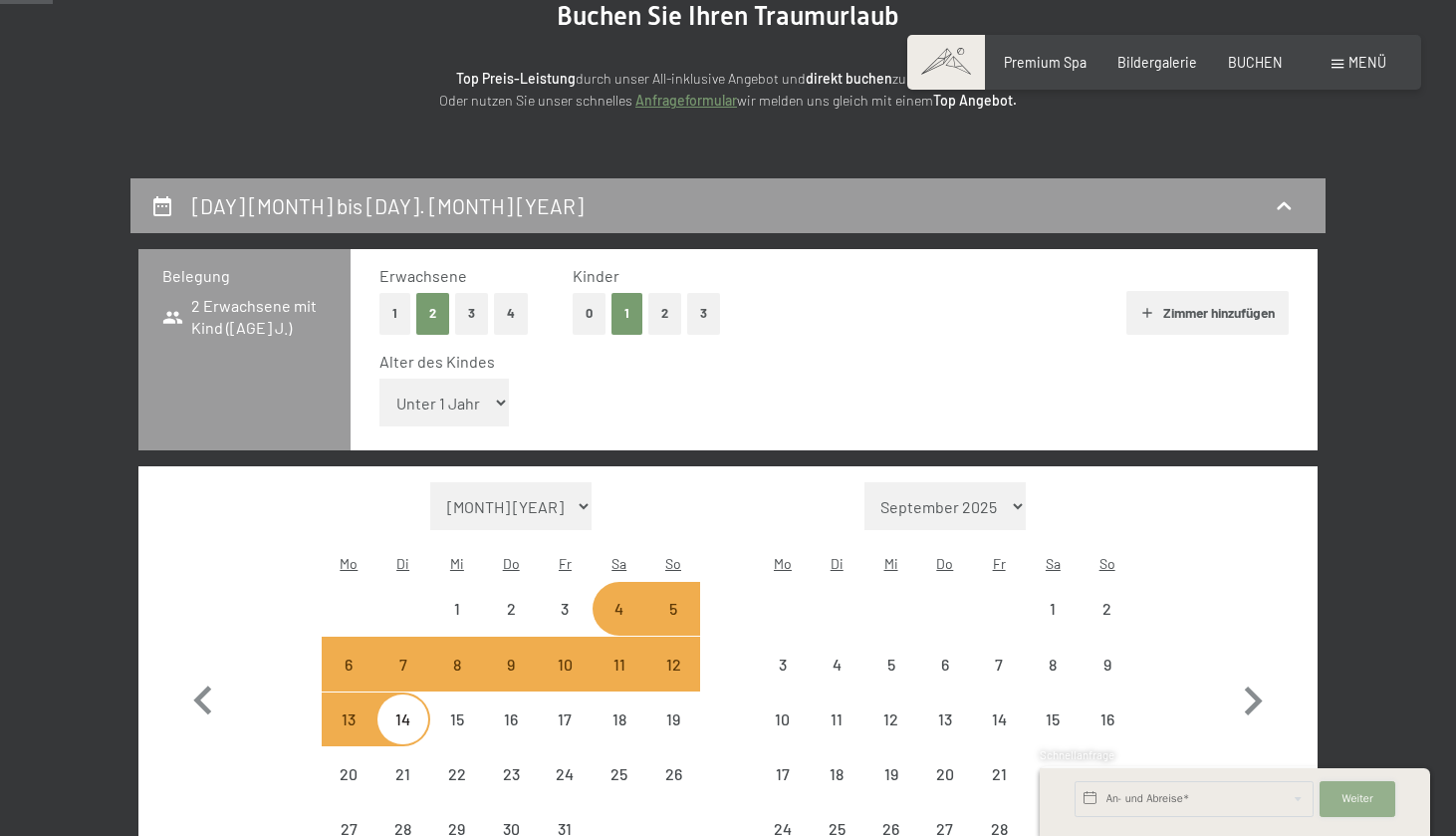 click on "Weiter" at bounding box center [1356, 799] 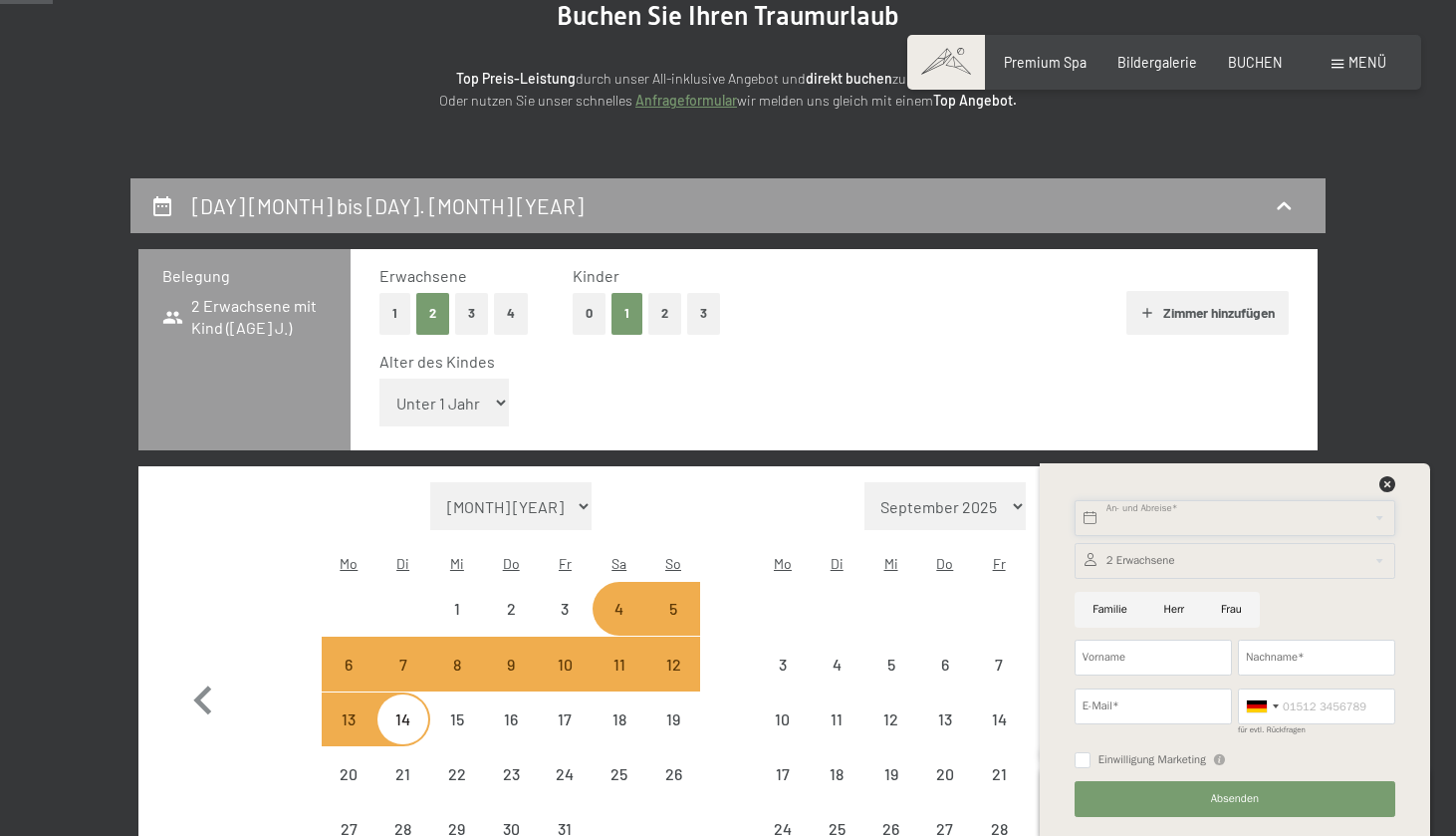 click at bounding box center (1235, 518) 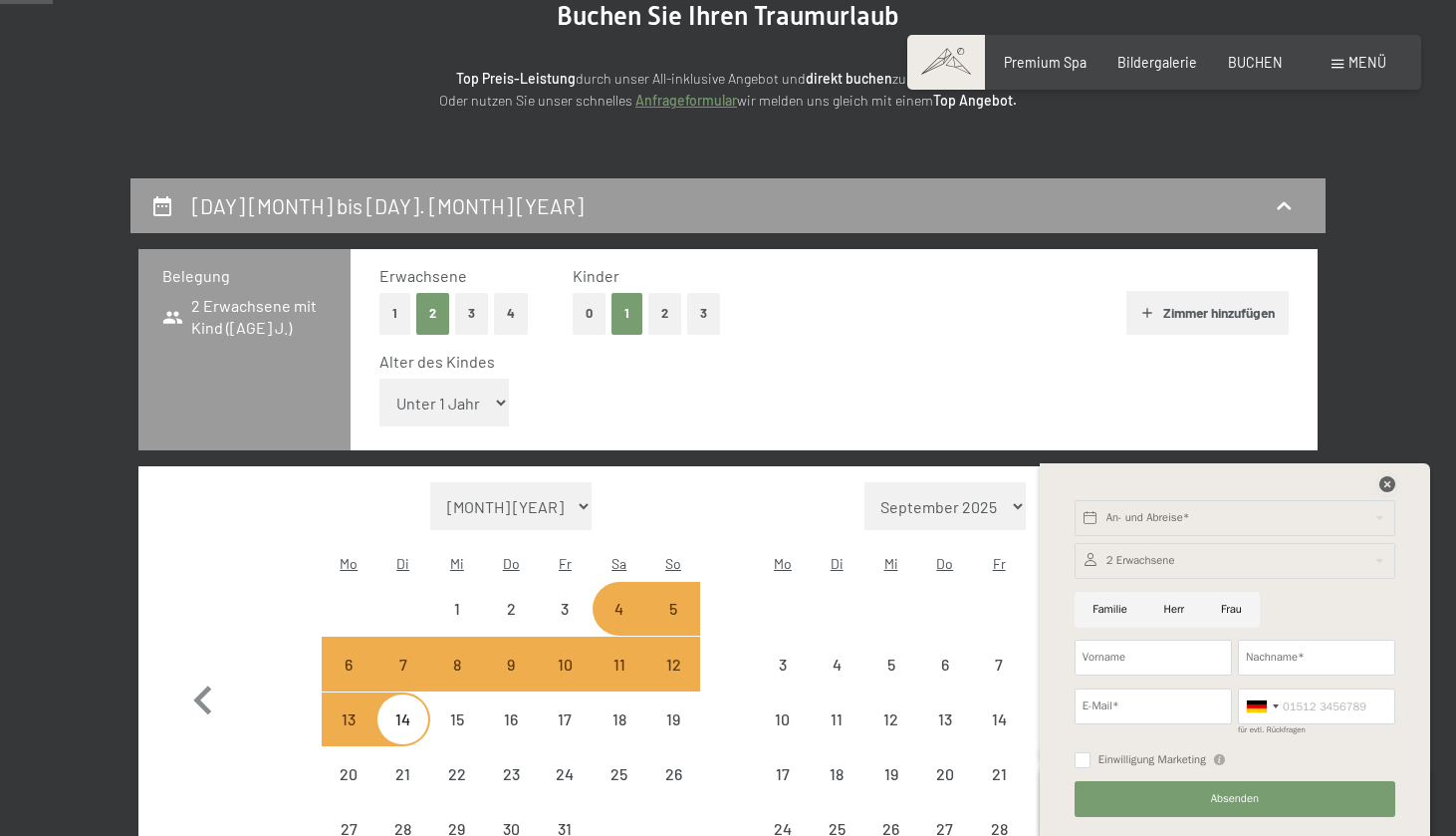 click at bounding box center [1387, 484] 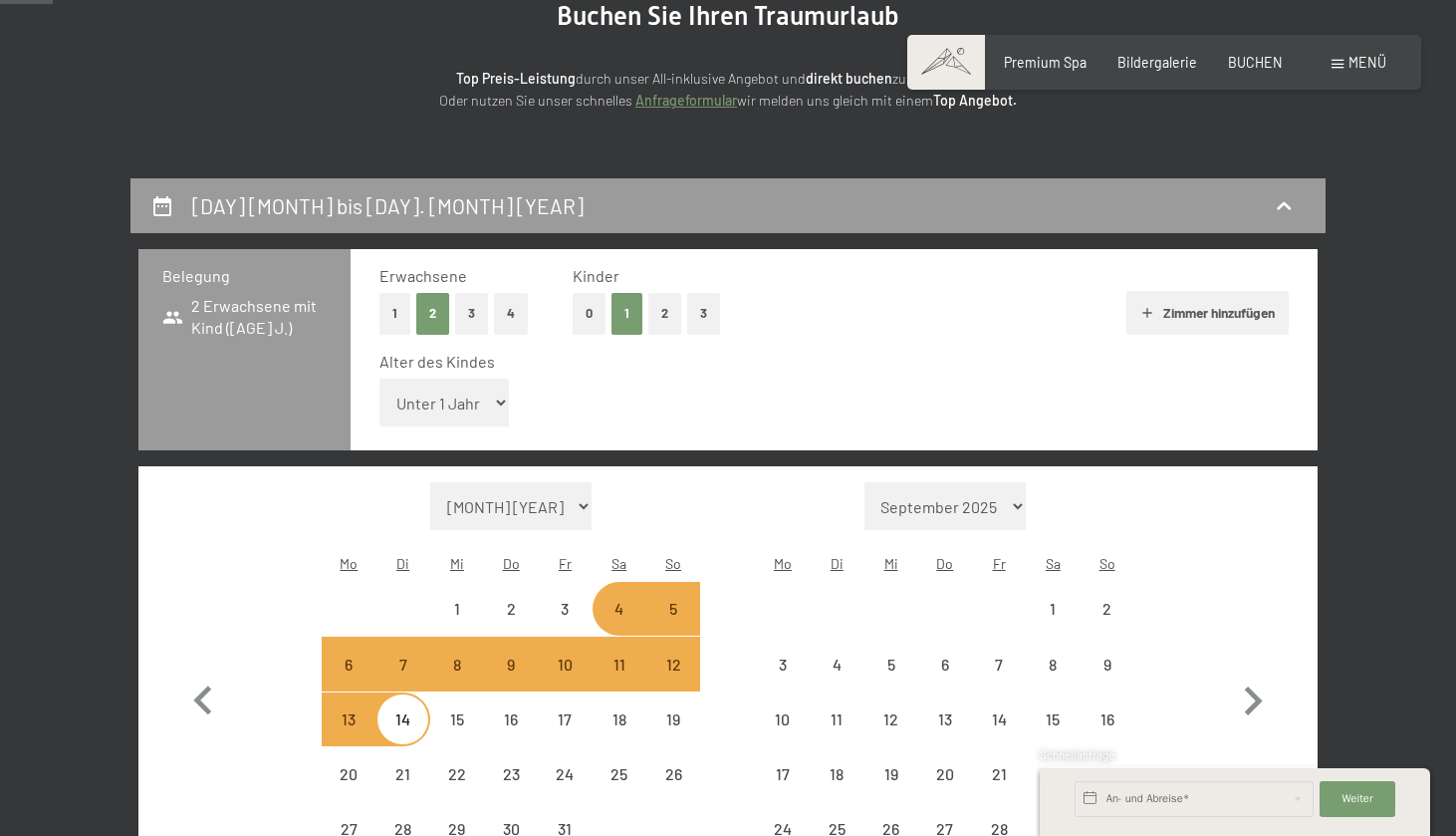 click on "Unter 1 Jahr 1 Jahr 2 Jahre 3 Jahre 4 Jahre 5 Jahre 6 Jahre 7 Jahre 8 Jahre 9 Jahre 10 Jahre 11 Jahre 12 Jahre 13 Jahre 14 Jahre 15 Jahre 16 Jahre 17 Jahre" at bounding box center [444, 403] 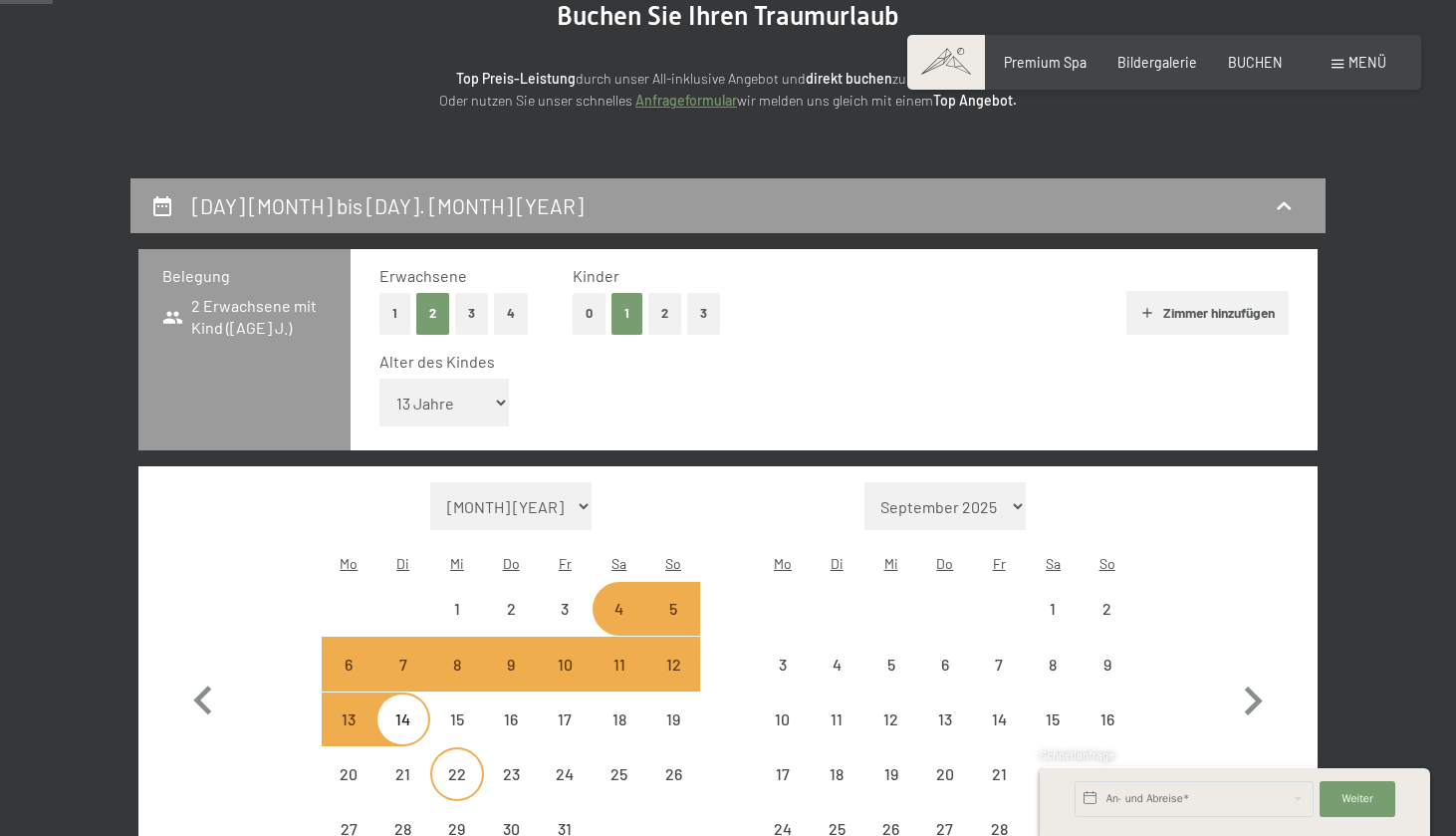 select on "[DATE]" 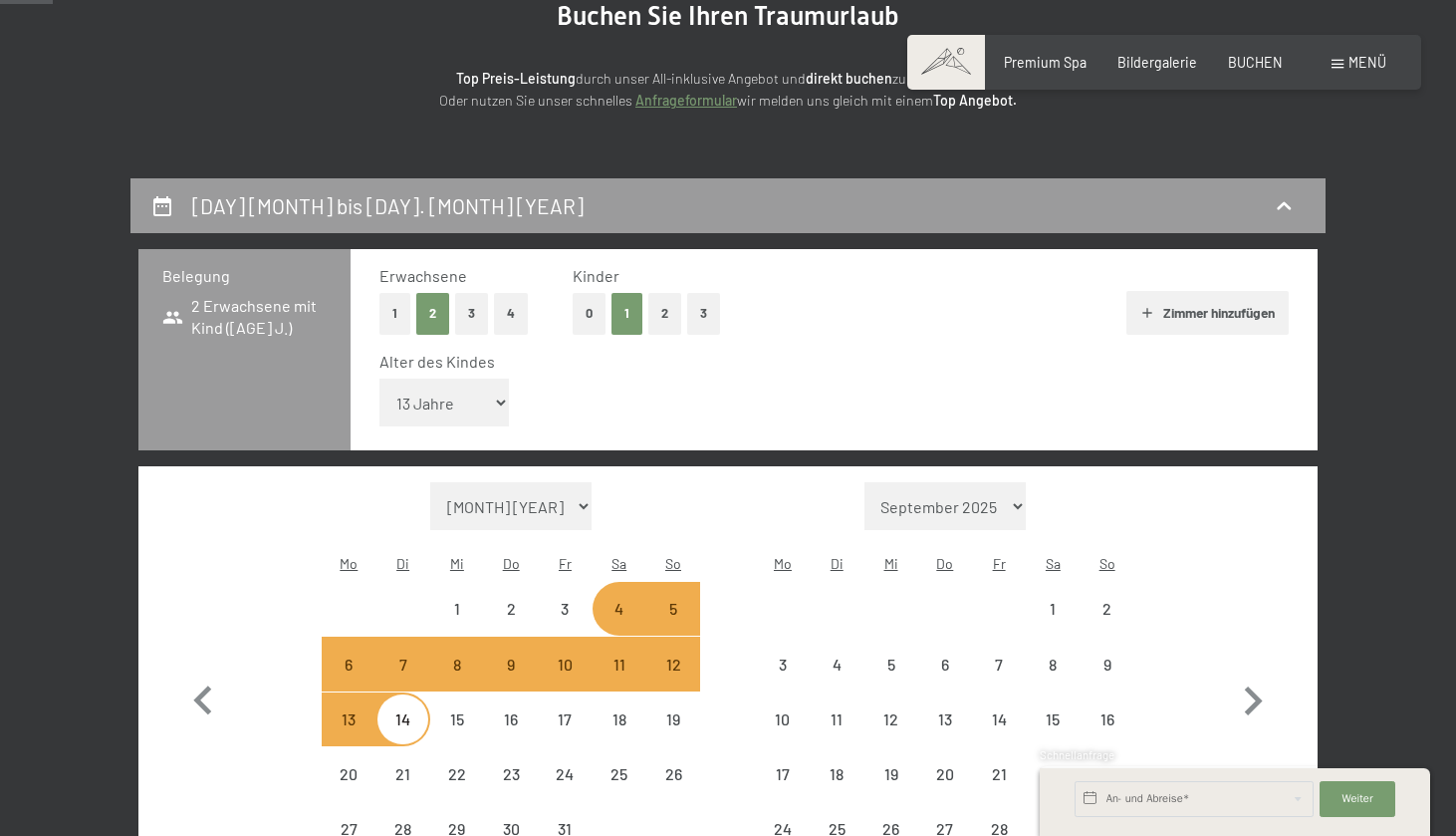select on "[DATE]" 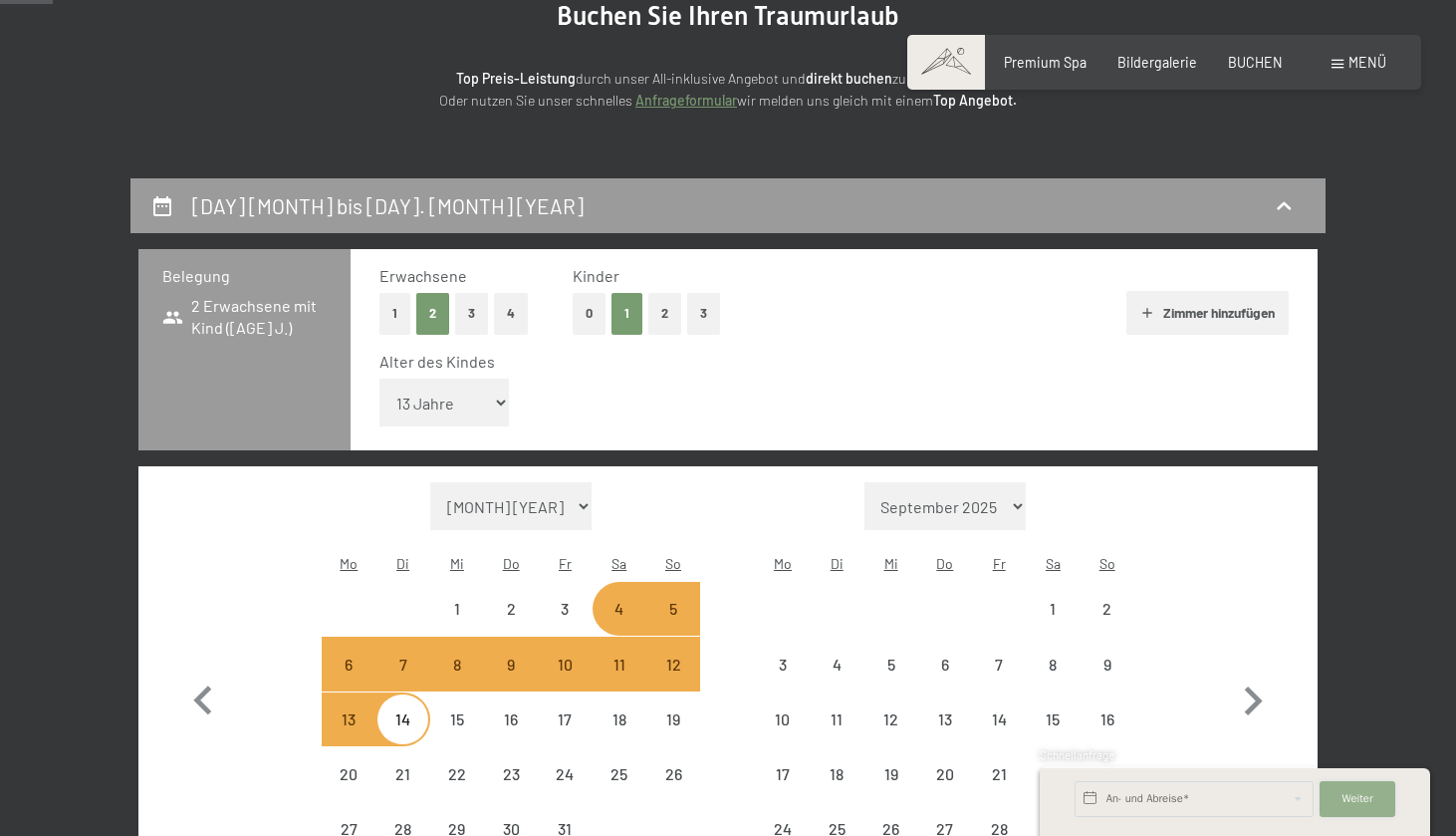 click on "Weiter" at bounding box center [1356, 799] 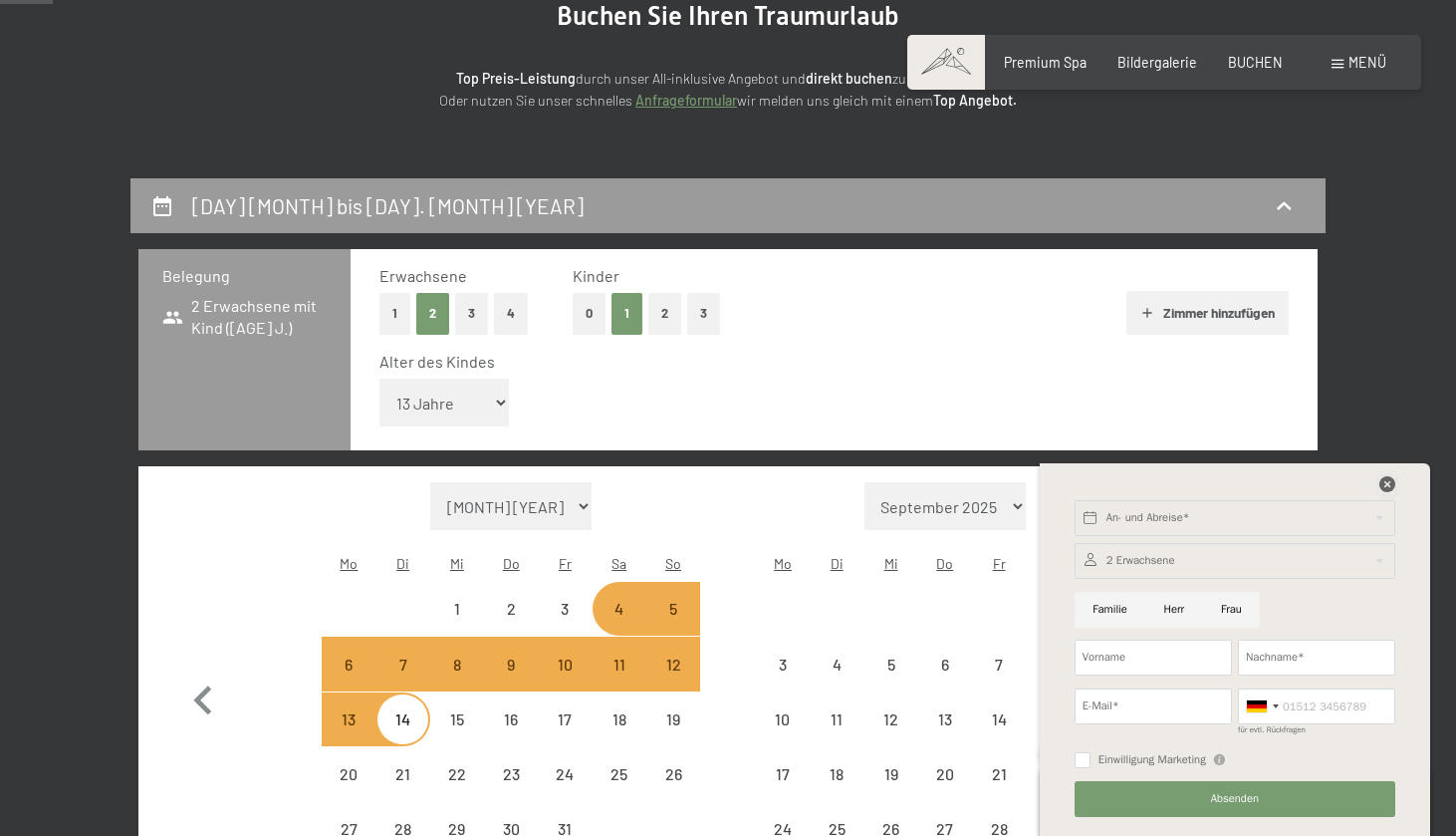 click at bounding box center [1387, 484] 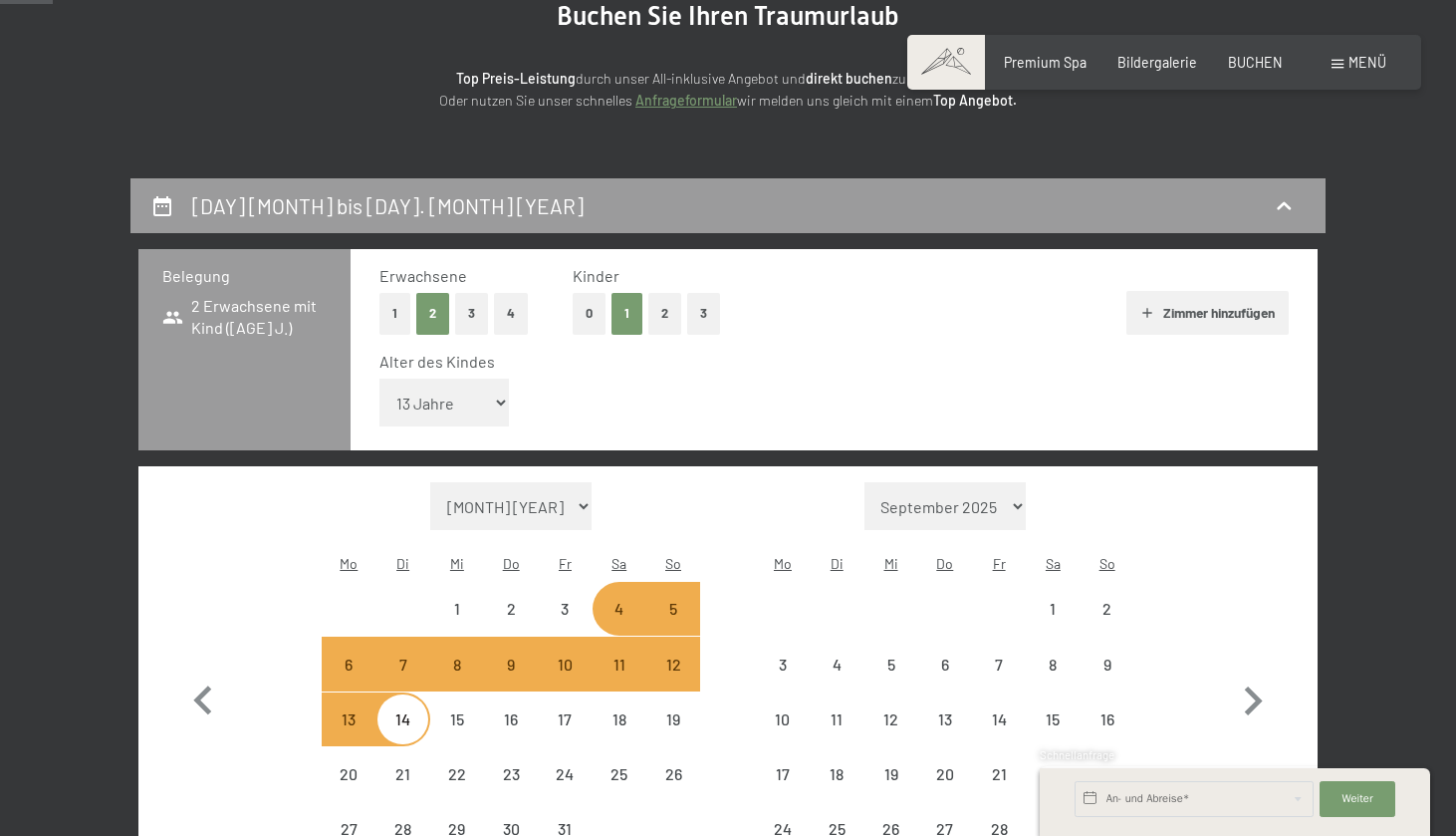 click on "2 Erwachsene mit Kind ([AGE] J.)" at bounding box center [244, 317] 